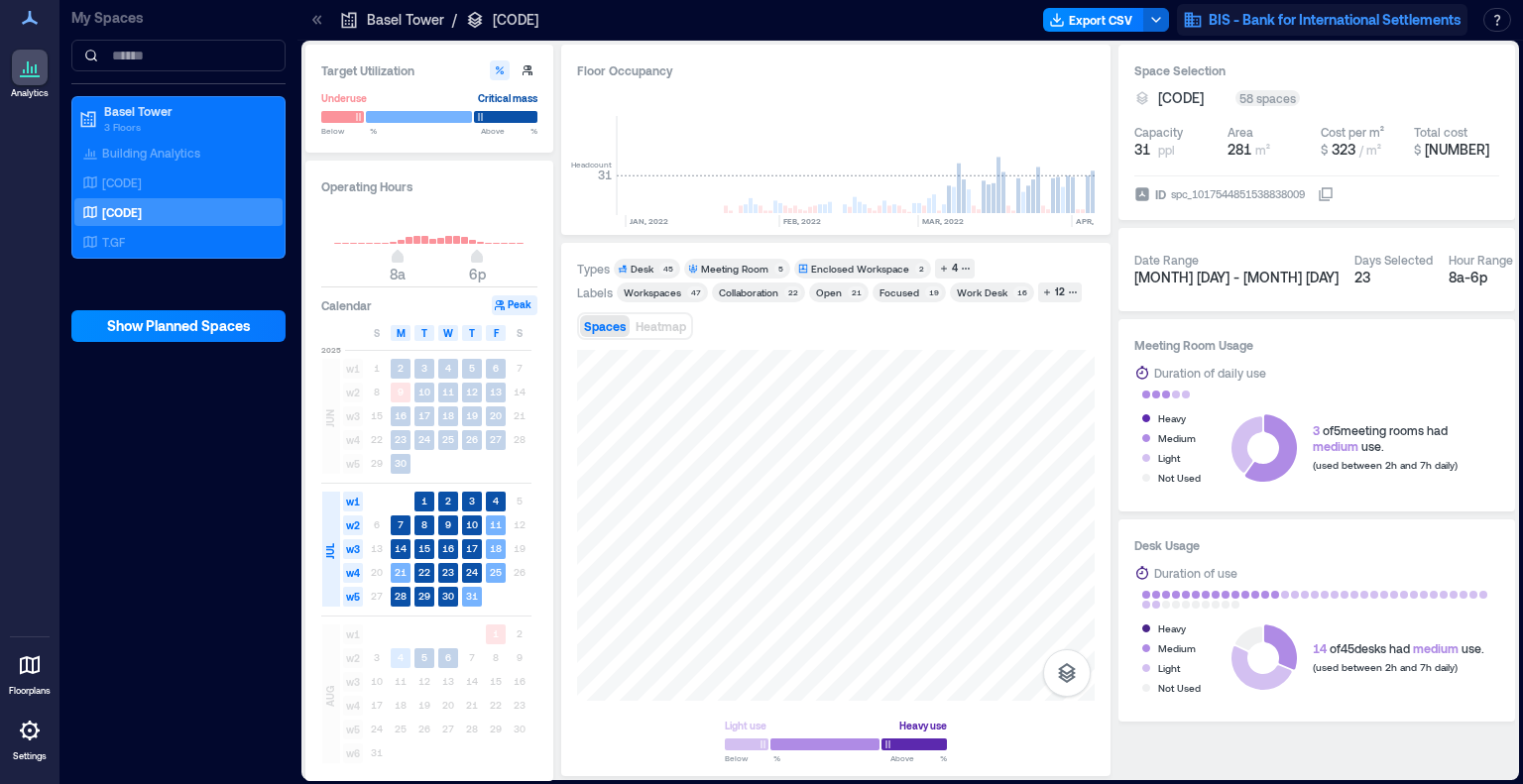 scroll, scrollTop: 0, scrollLeft: 0, axis: both 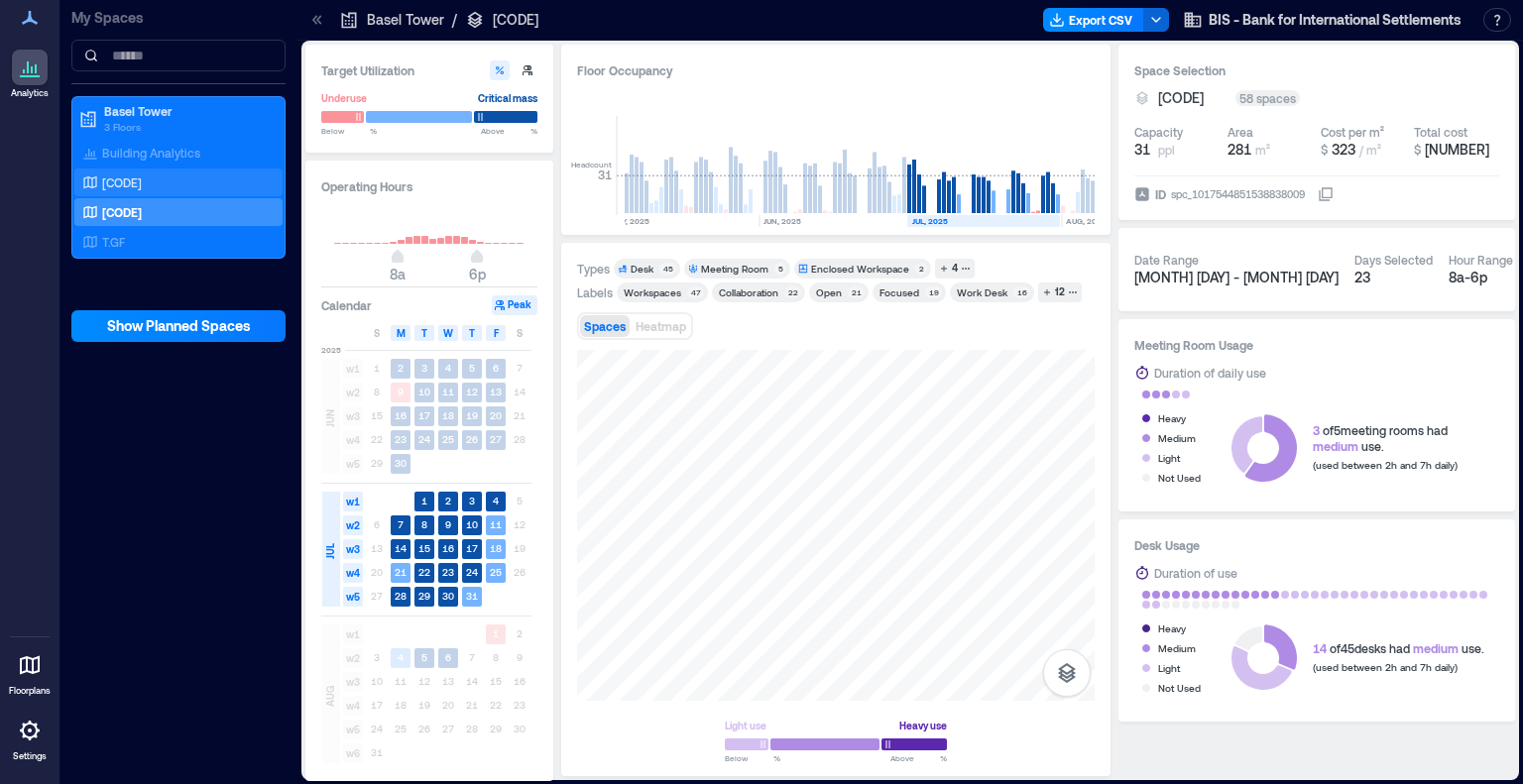 click on "[CODE]" at bounding box center (122, 182) 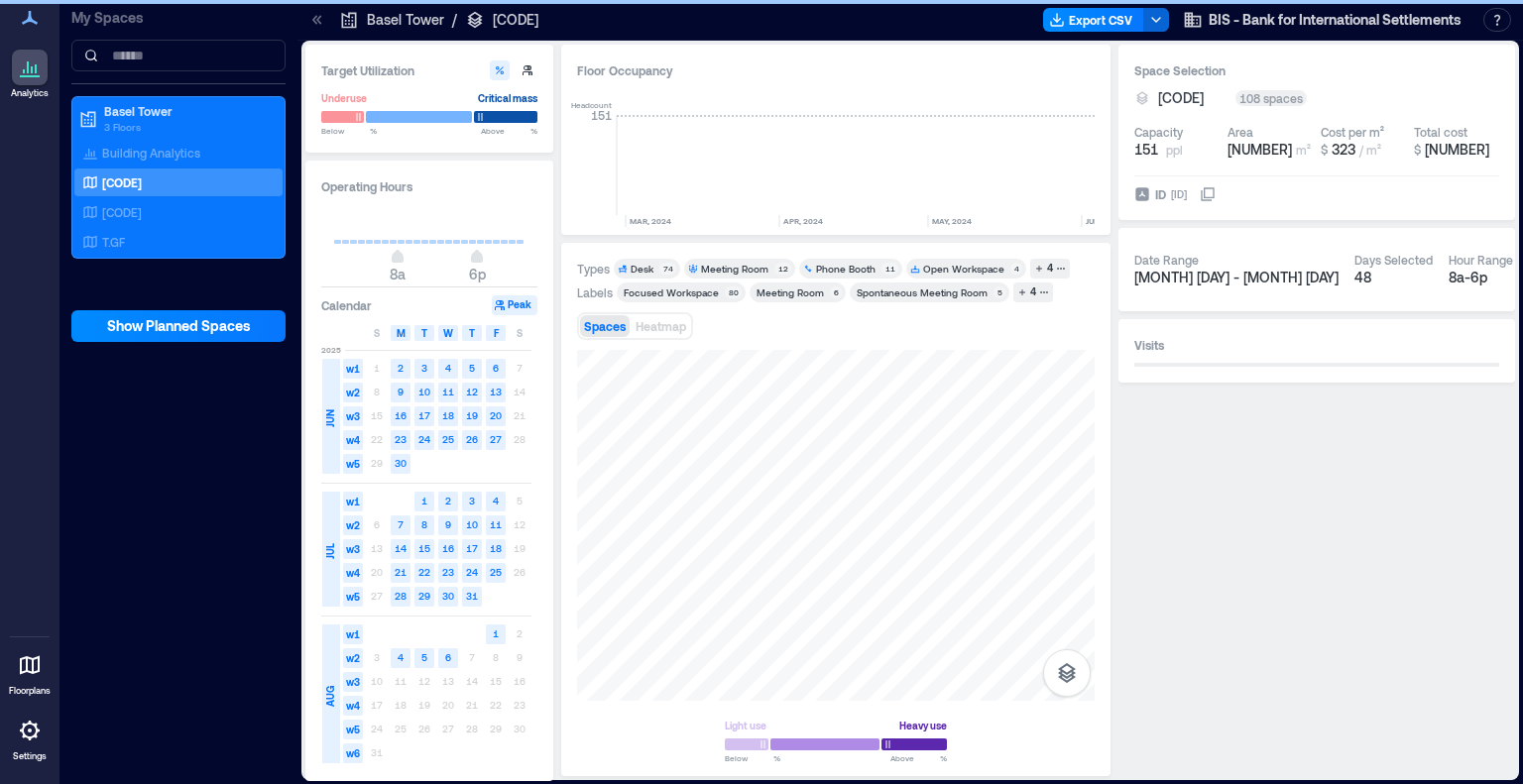 scroll, scrollTop: 0, scrollLeft: 2132, axis: horizontal 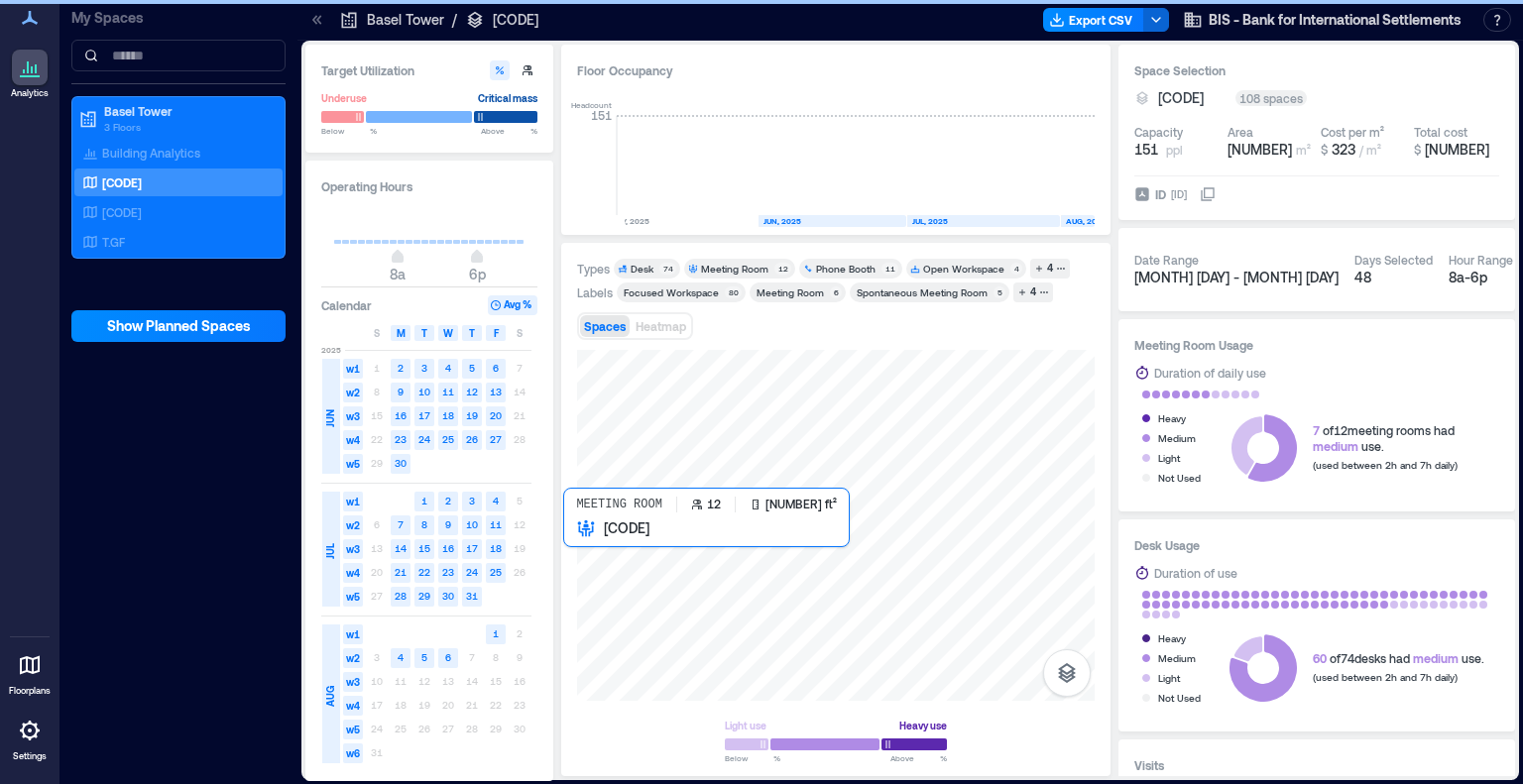 click at bounding box center [836, 525] 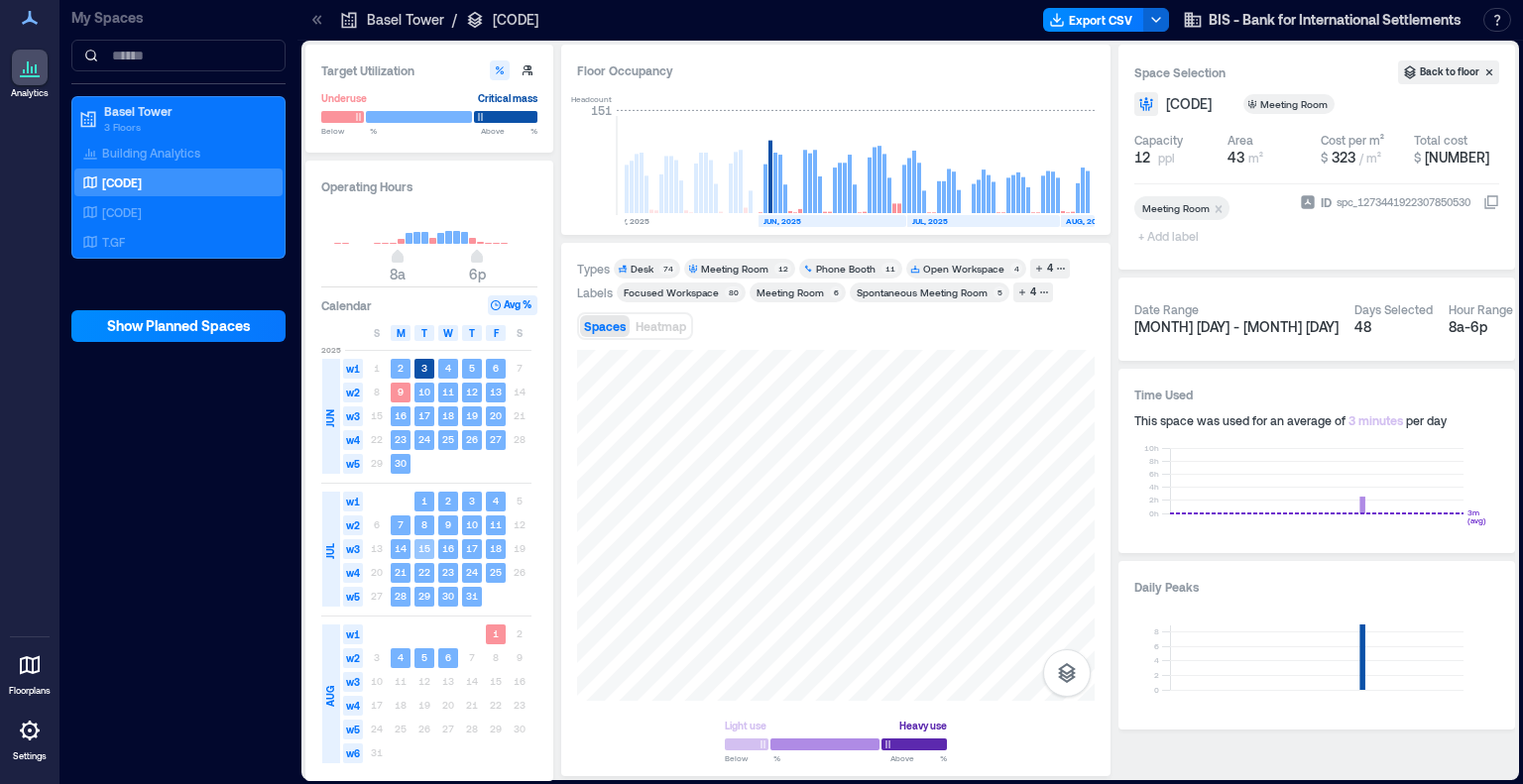 click on "15" 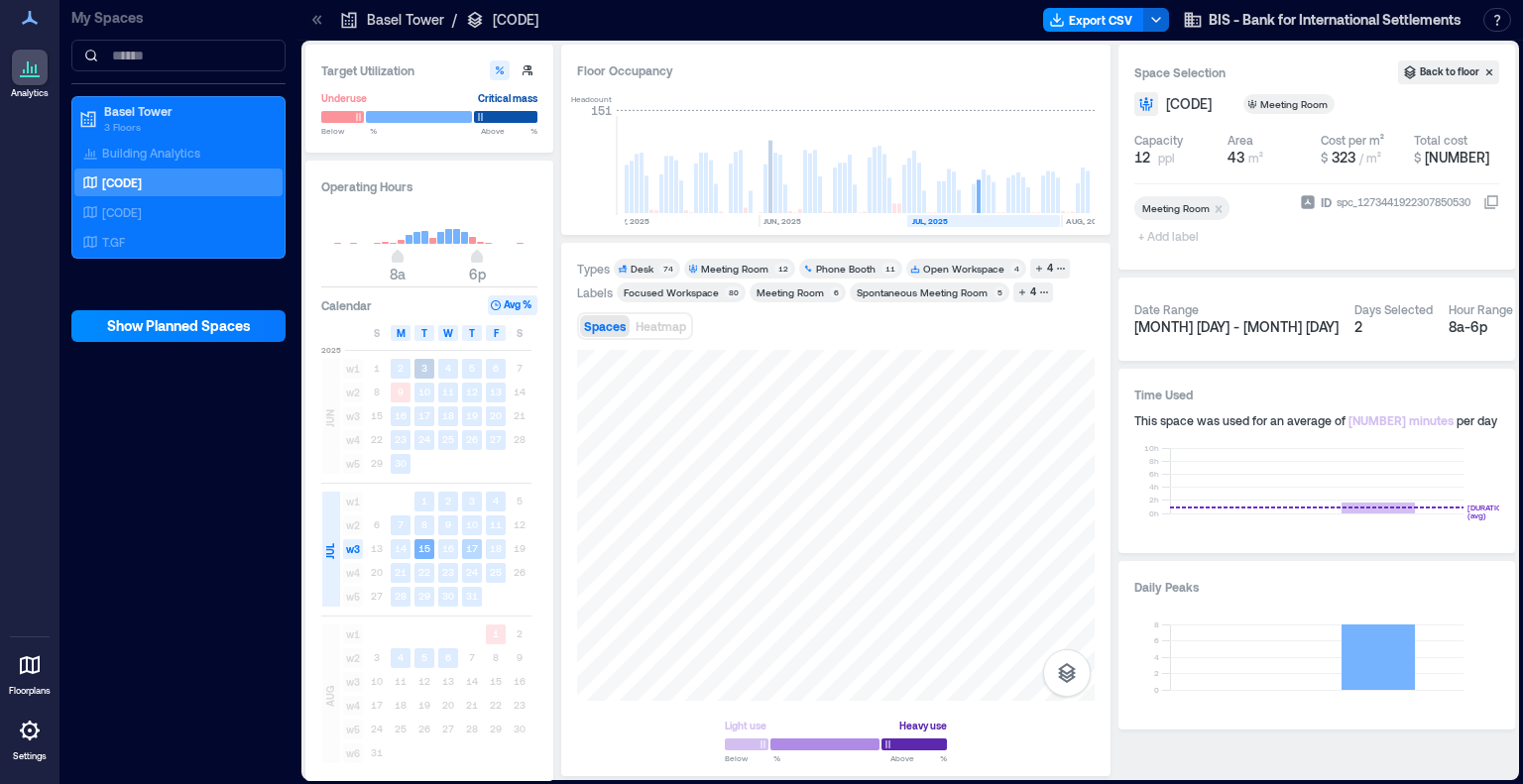 click on "17" at bounding box center [472, 549] 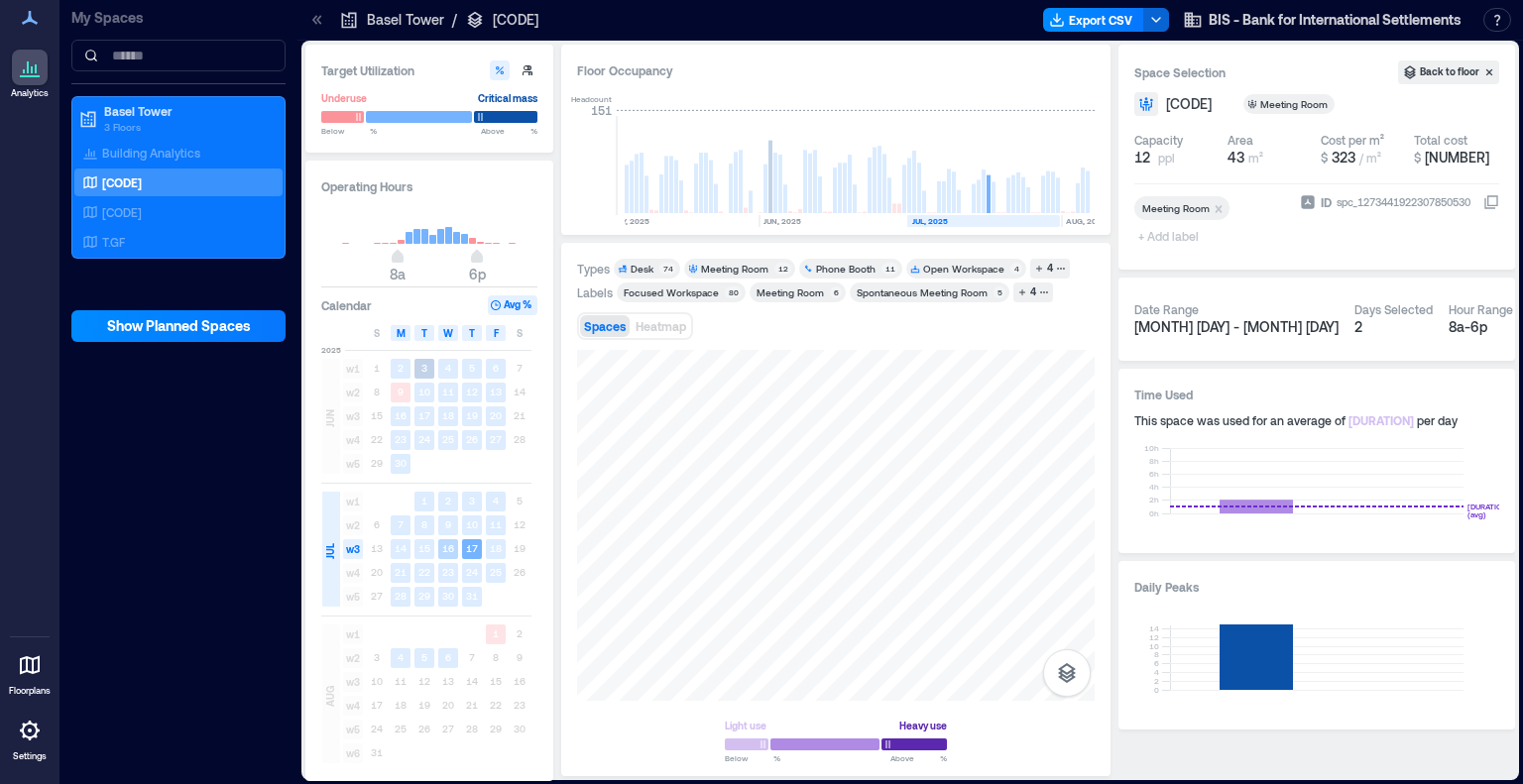 click on "16" 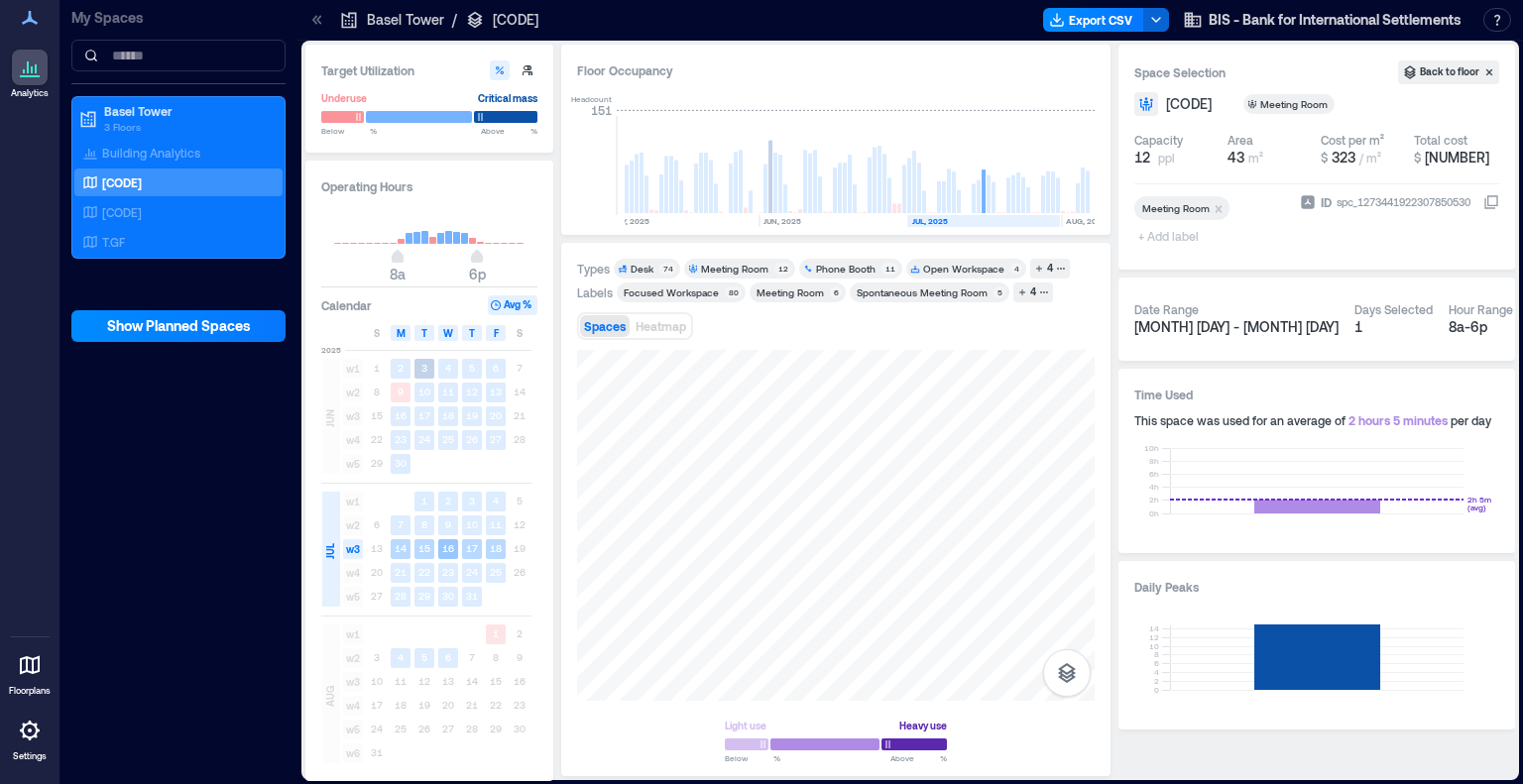 click on "w3" at bounding box center (353, 549) 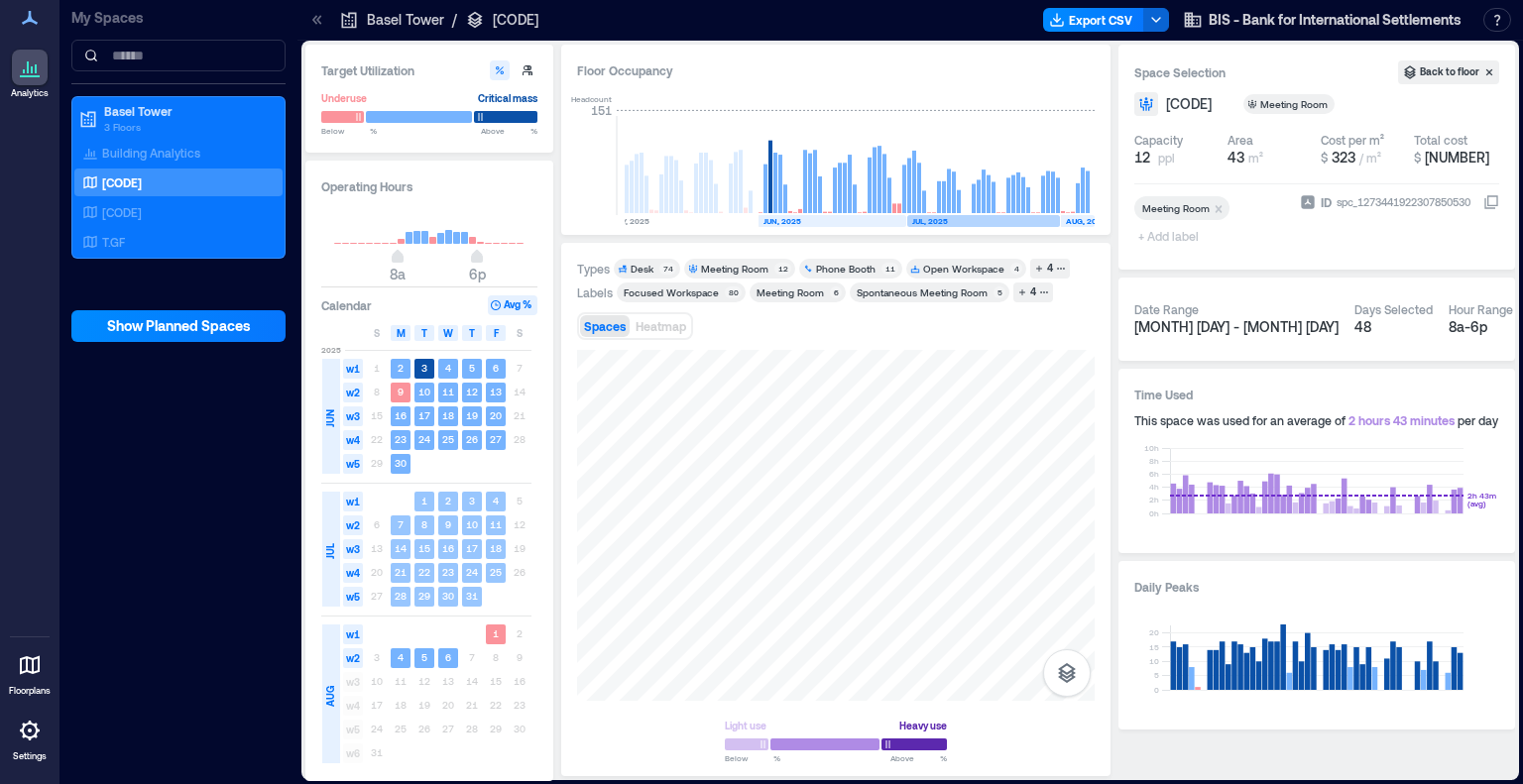 click on "JUL" at bounding box center [330, 551] 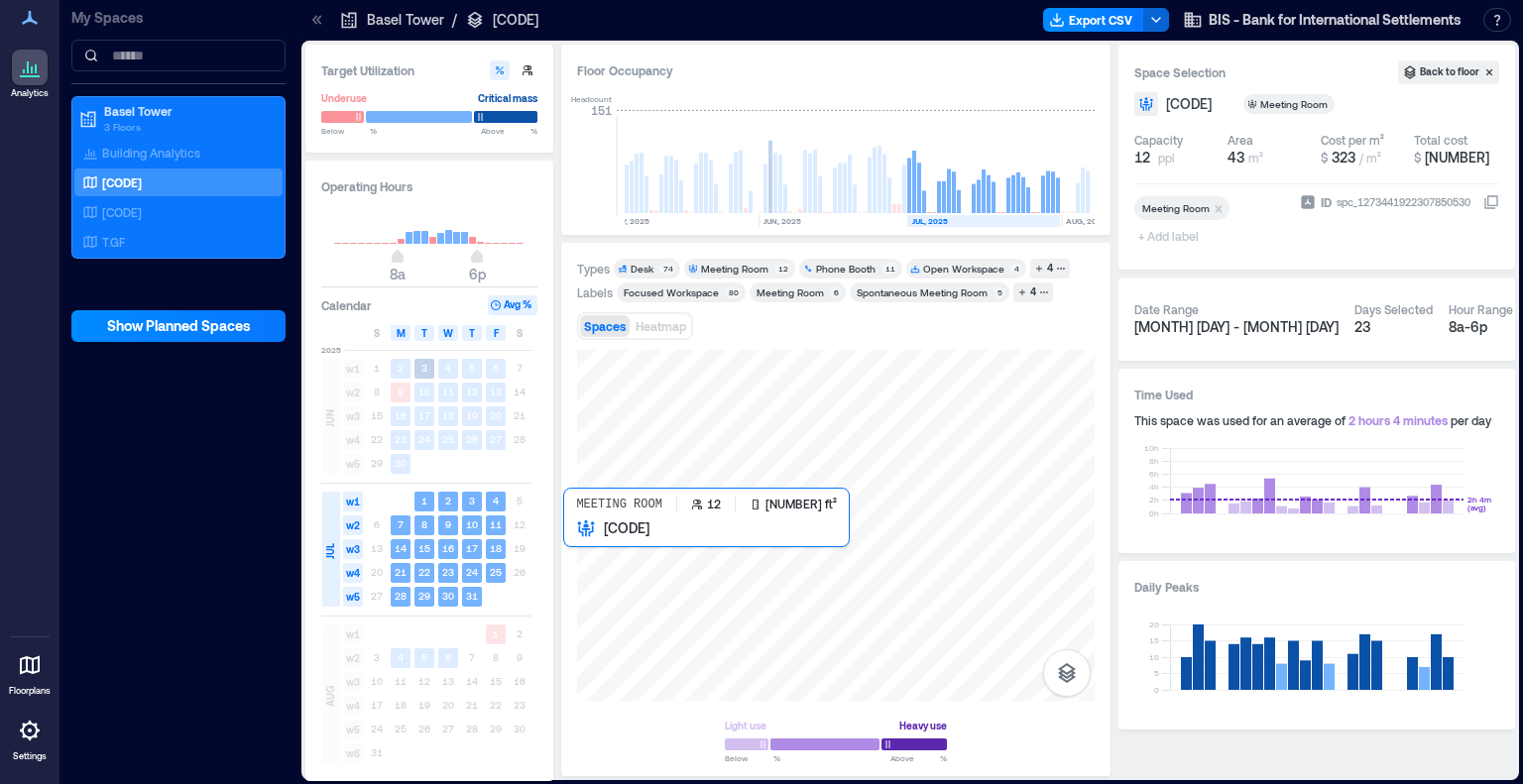 click at bounding box center [836, 525] 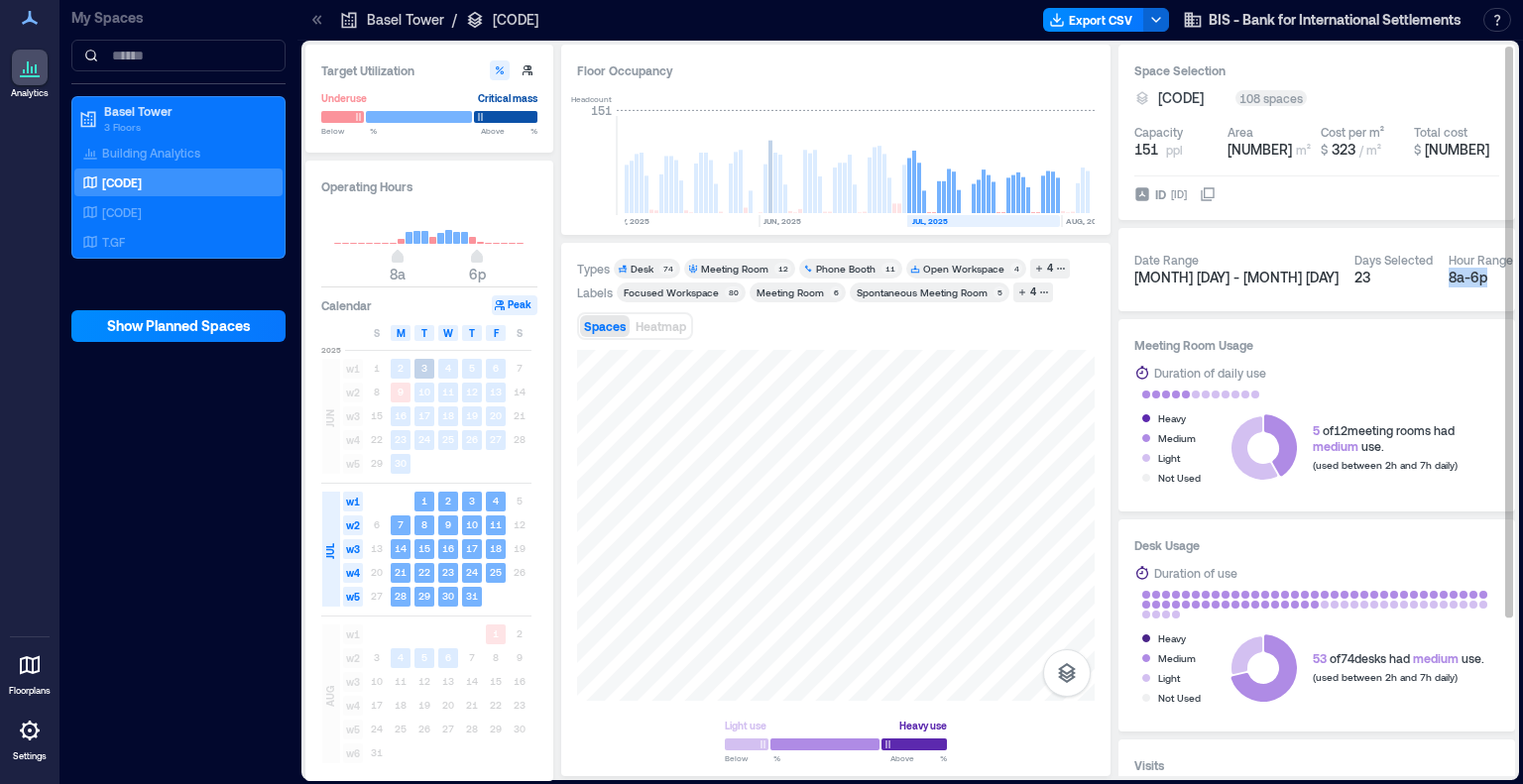 drag, startPoint x: 1325, startPoint y: 278, endPoint x: 1396, endPoint y: 281, distance: 71.06335 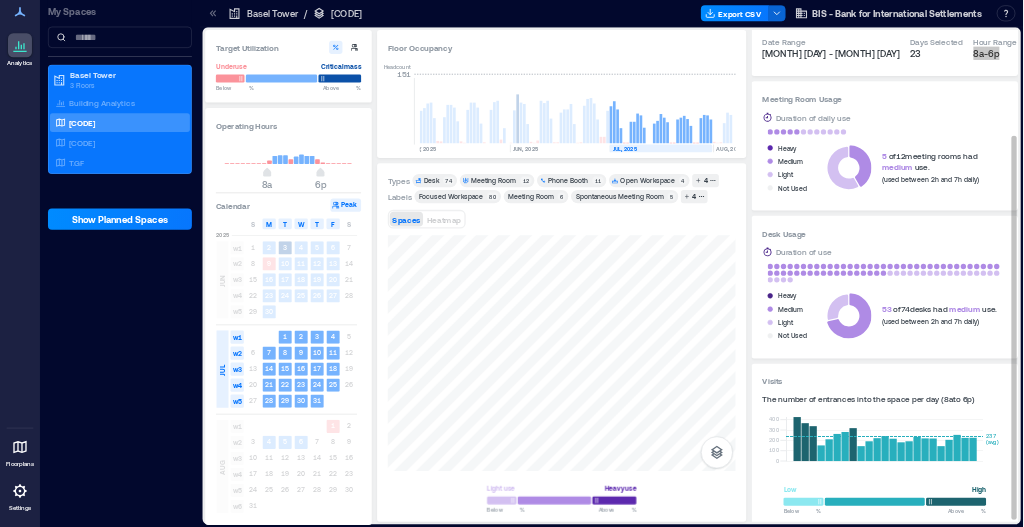 scroll, scrollTop: 206, scrollLeft: 0, axis: vertical 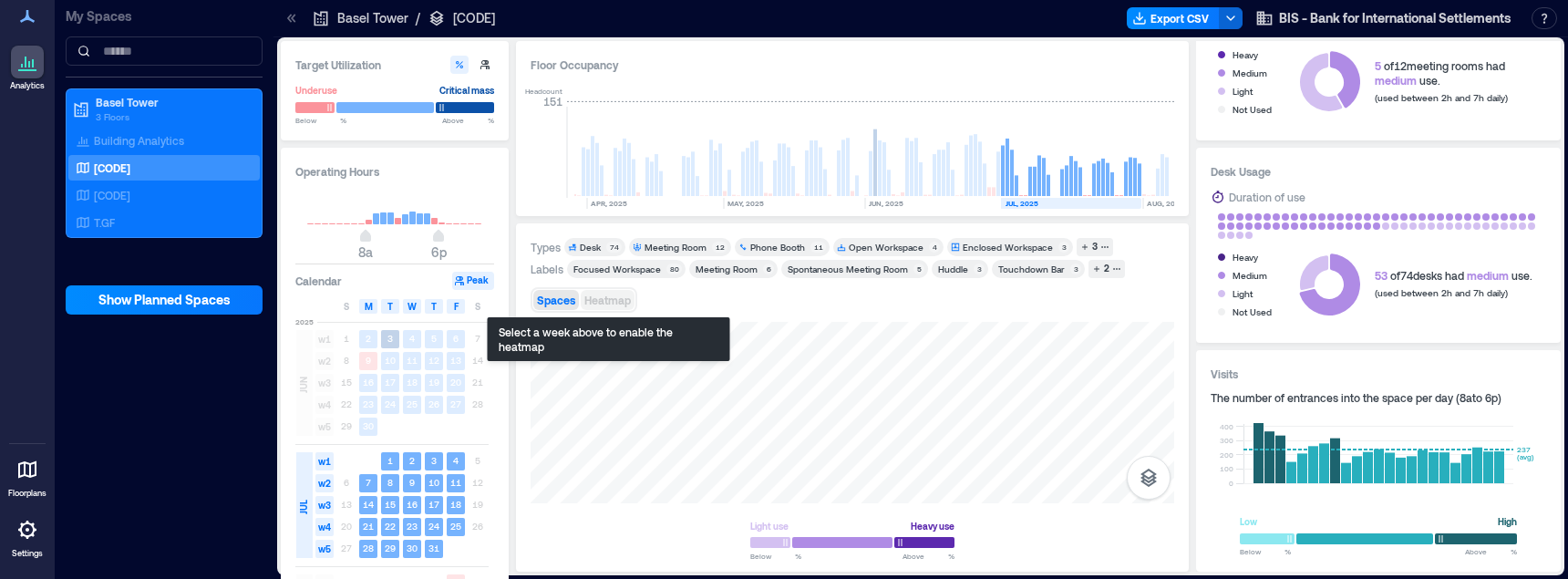 click on "Heatmap" at bounding box center [607, 300] 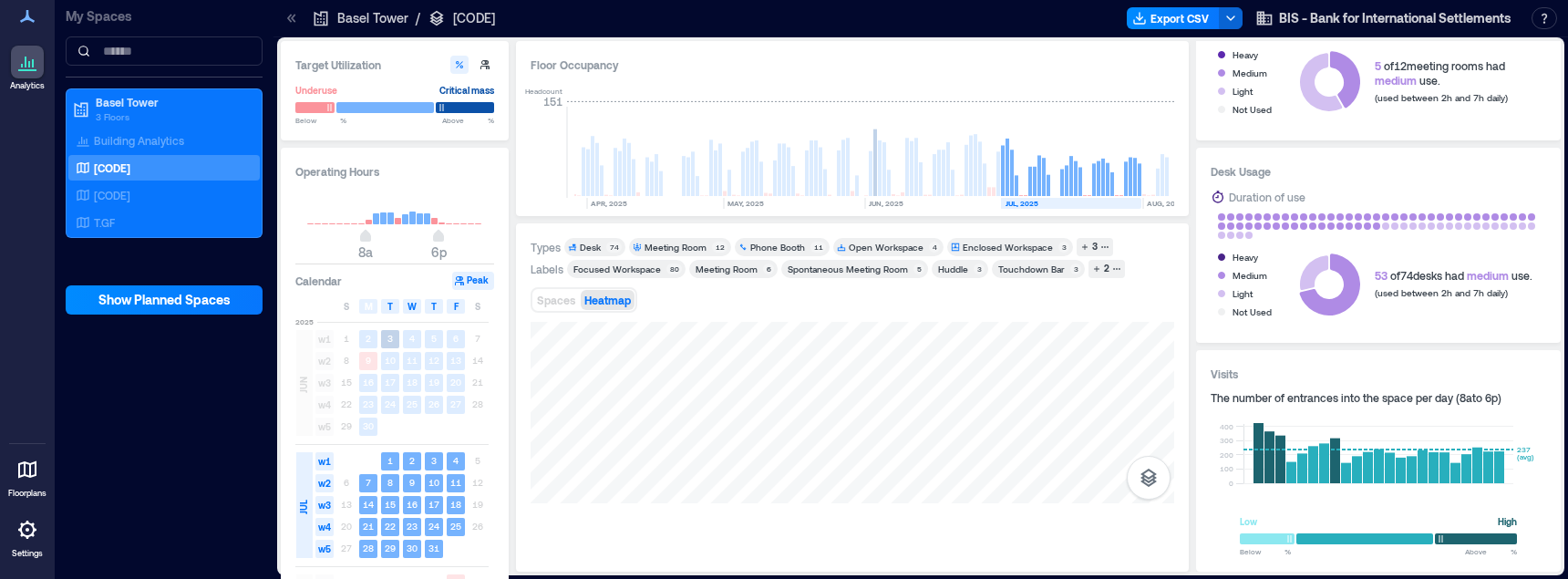 click on "Meeting Room" at bounding box center (676, 247) 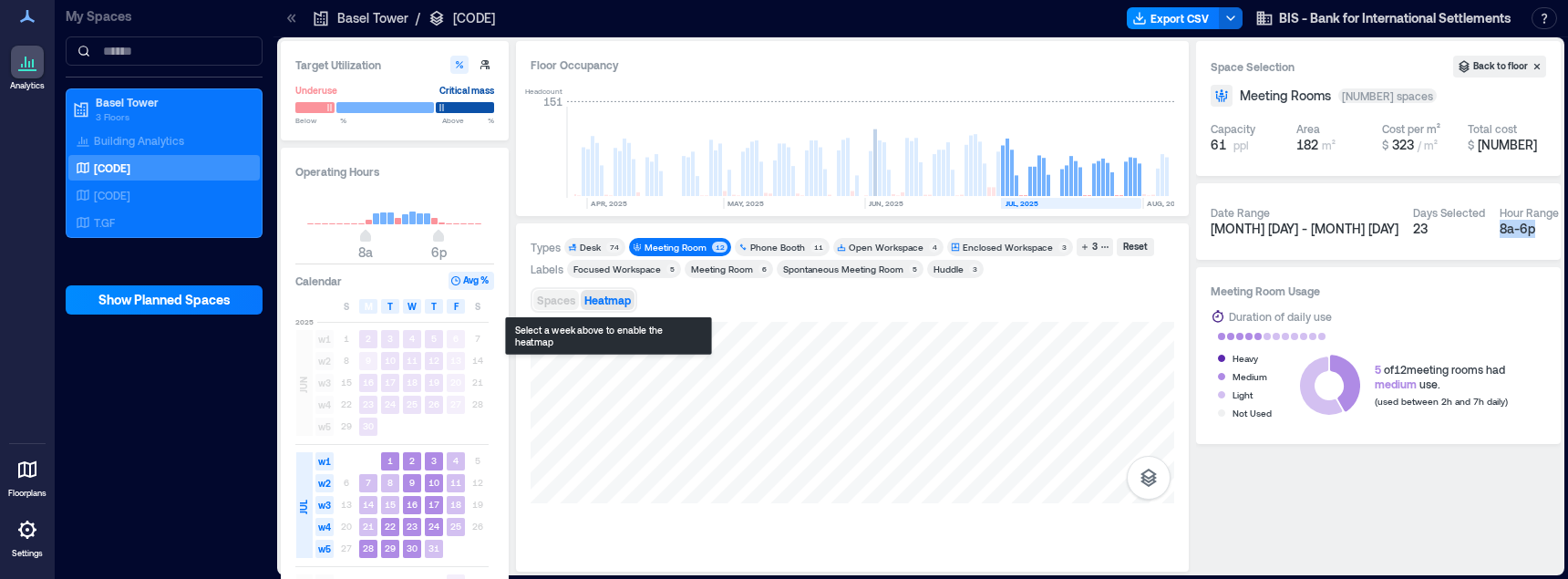 click on "Spaces" at bounding box center (556, 300) 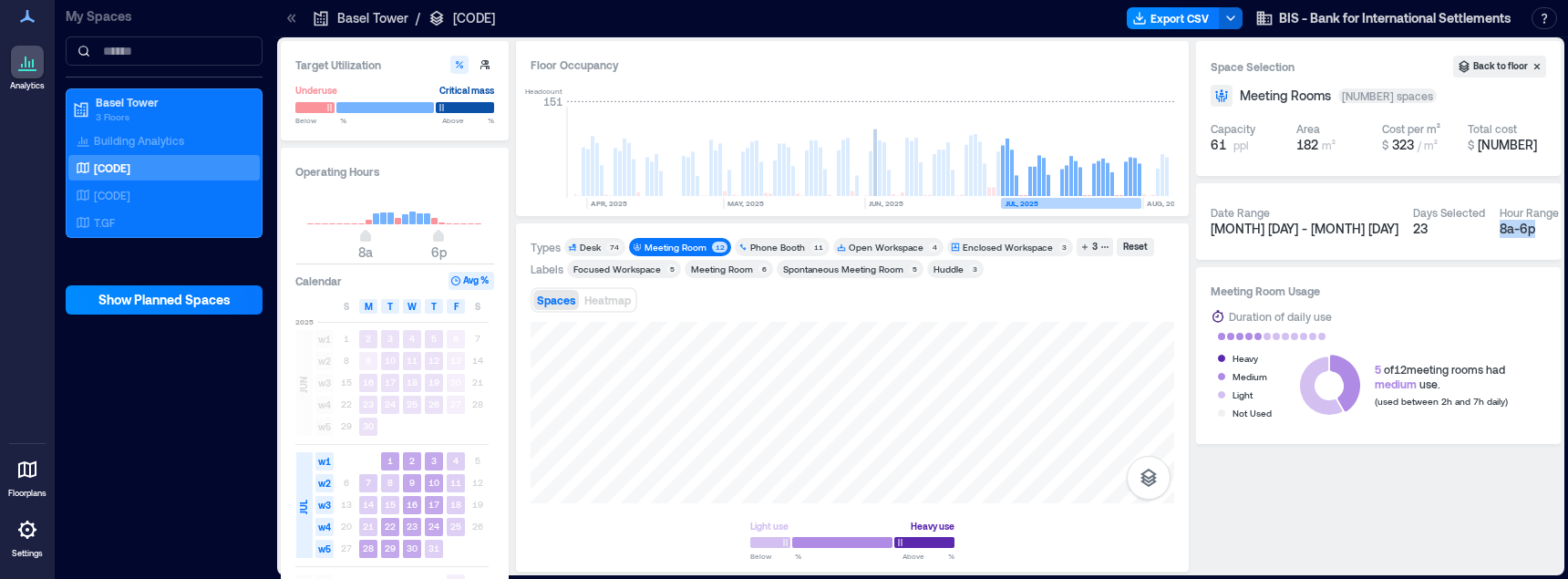 click on "JUL" at bounding box center (304, 507) 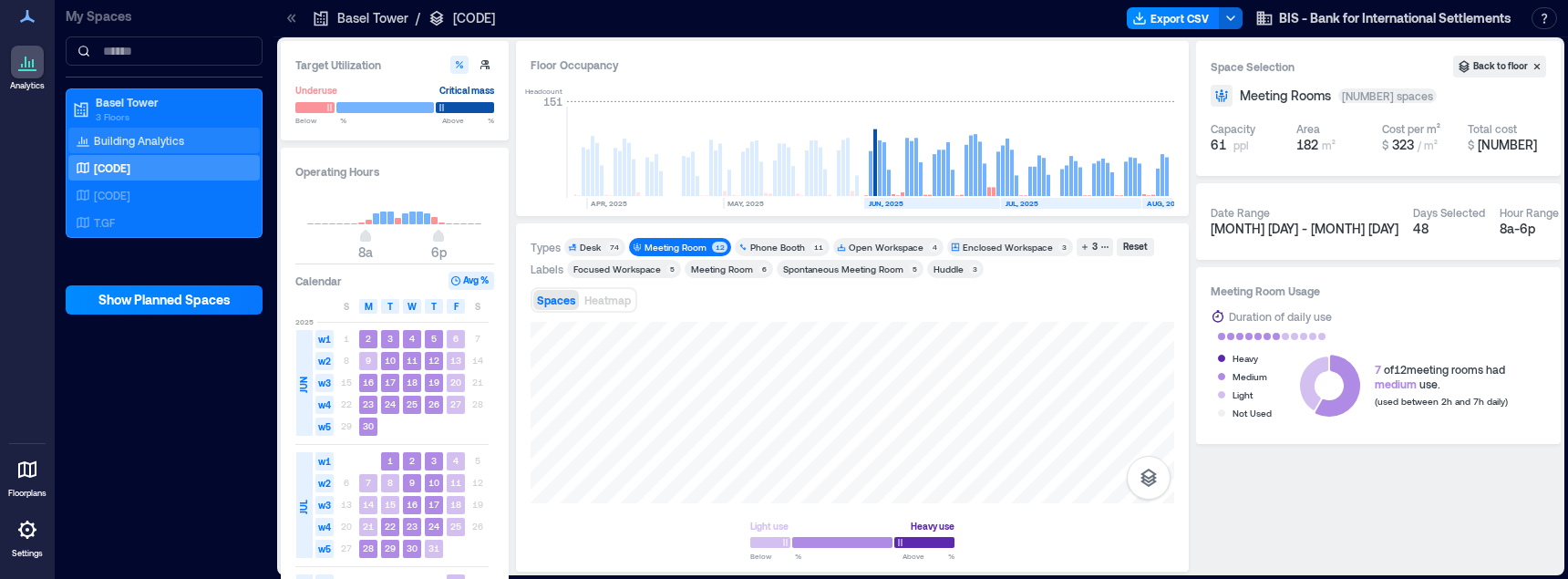 click on "Building Analytics" at bounding box center (139, 140) 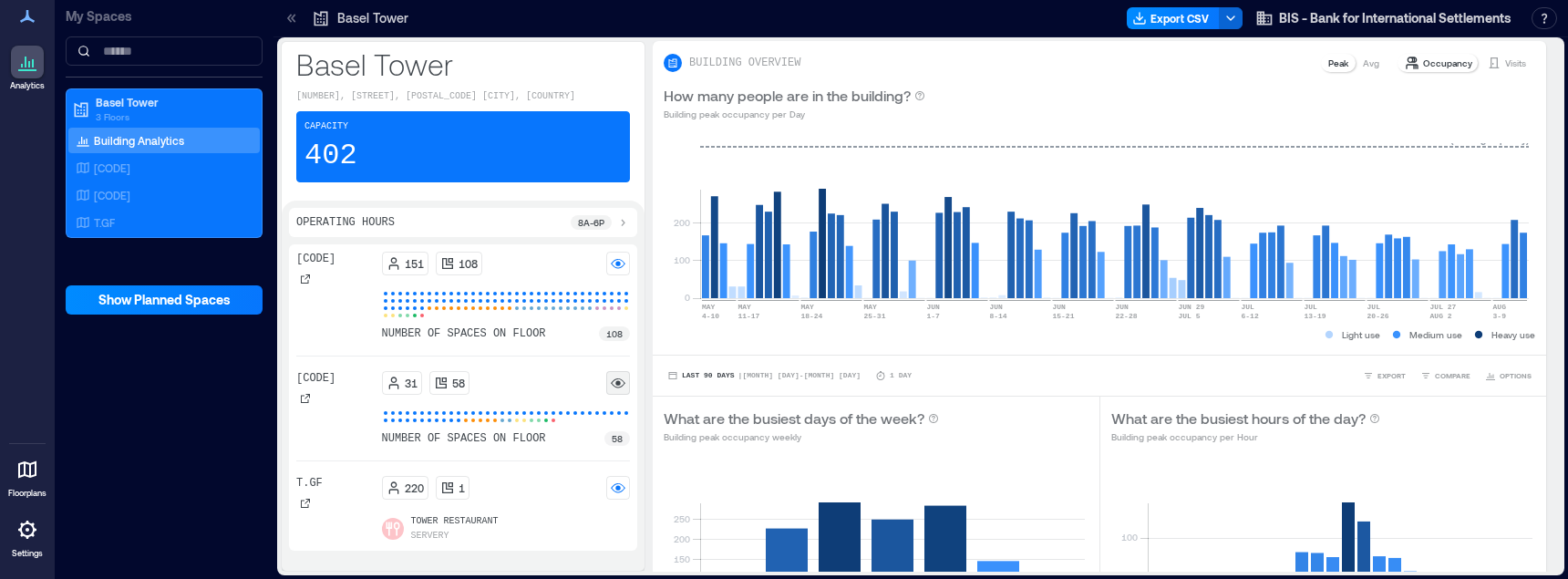 click 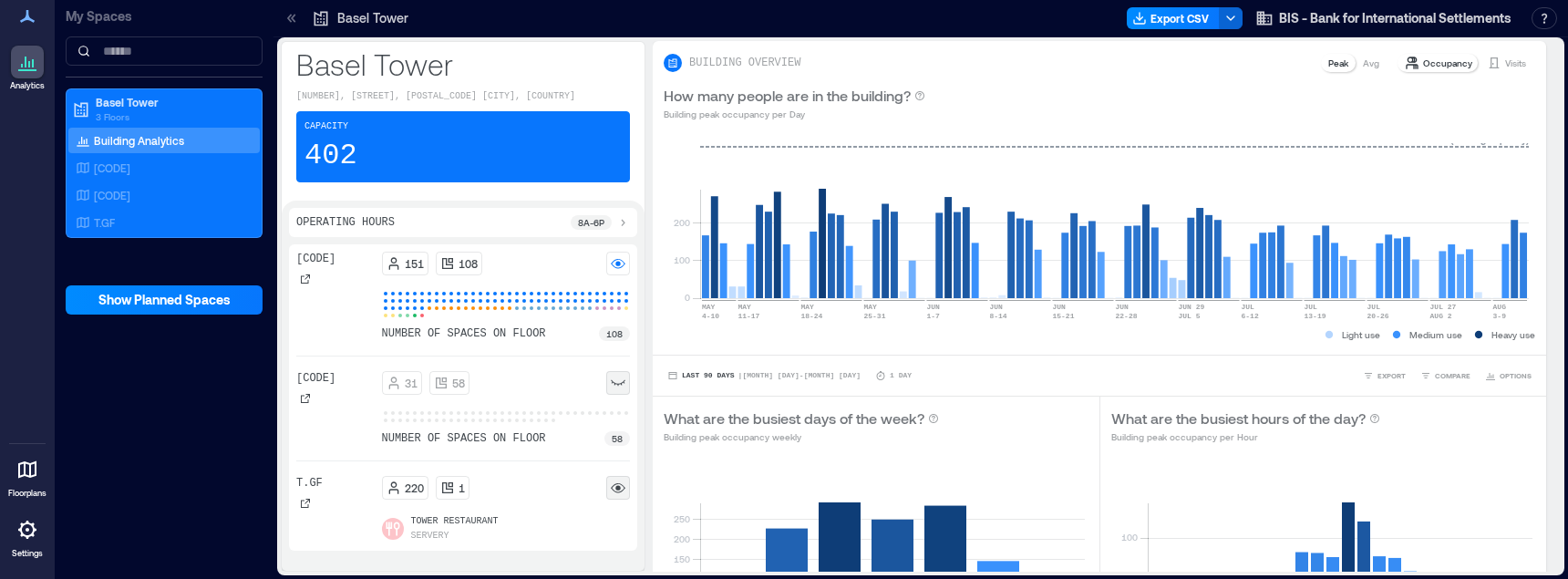 click 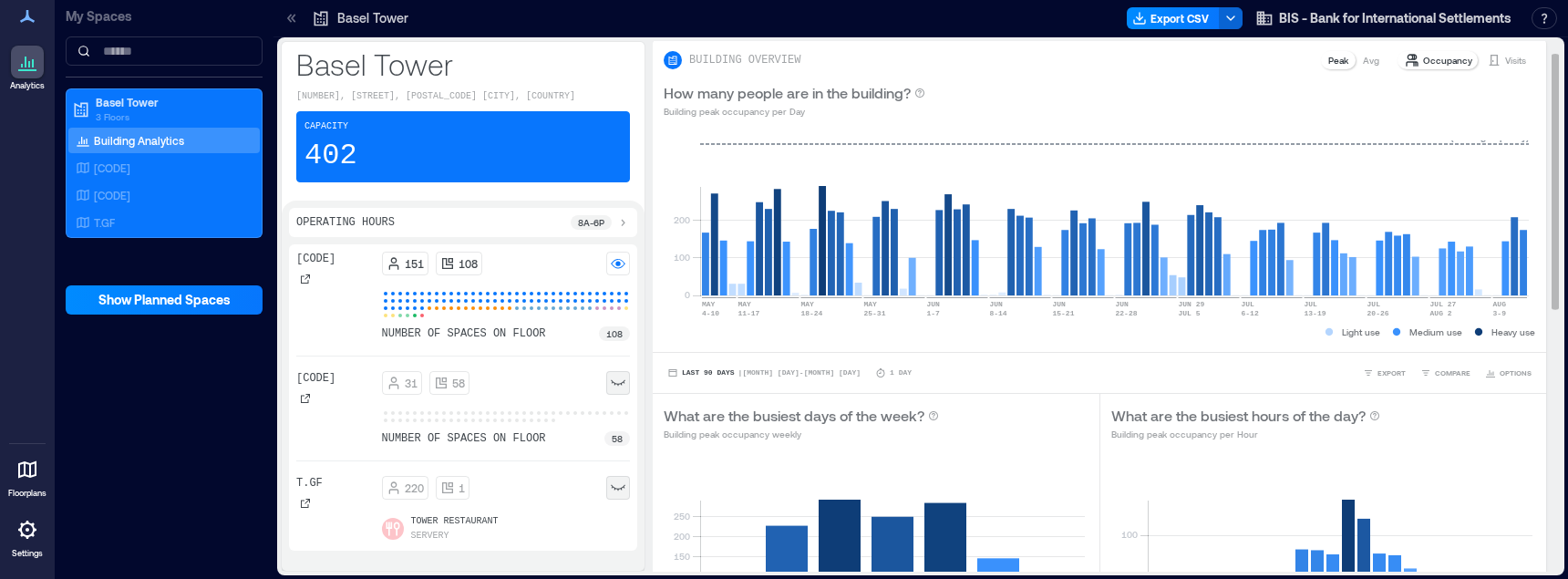 scroll, scrollTop: 0, scrollLeft: 0, axis: both 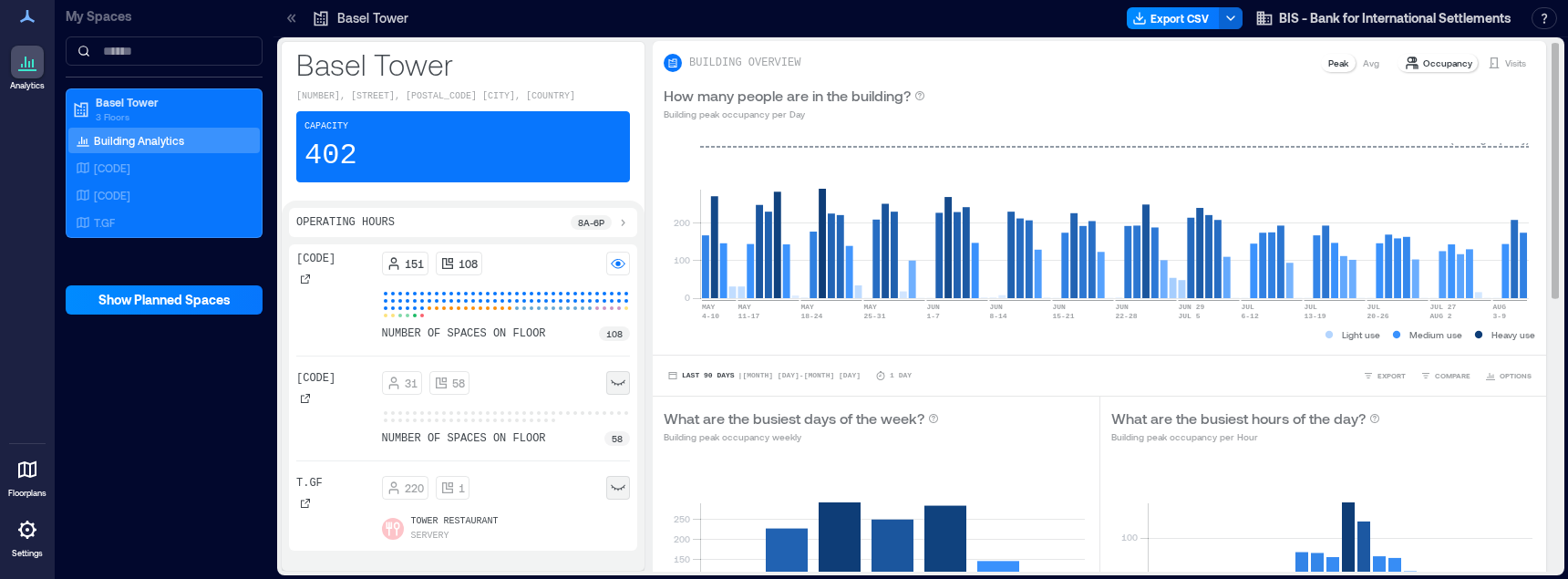 click on "Avg" at bounding box center [1371, 63] 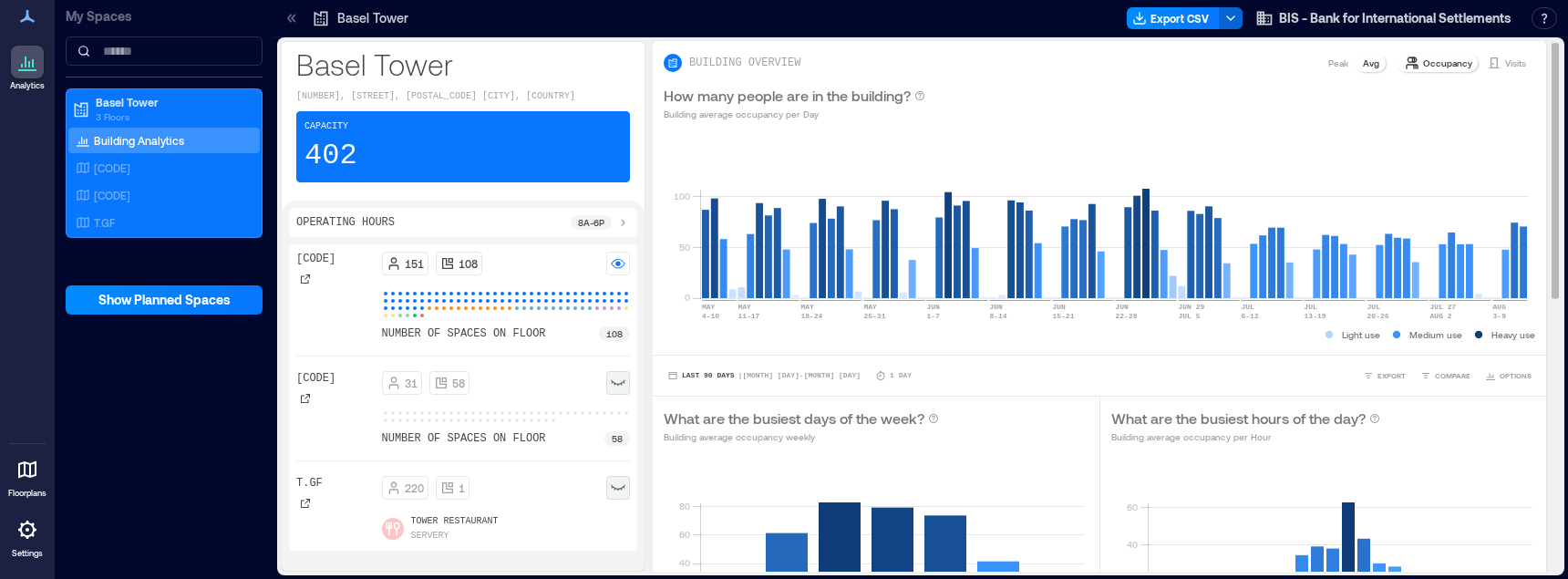 click on "Peak" at bounding box center [1338, 63] 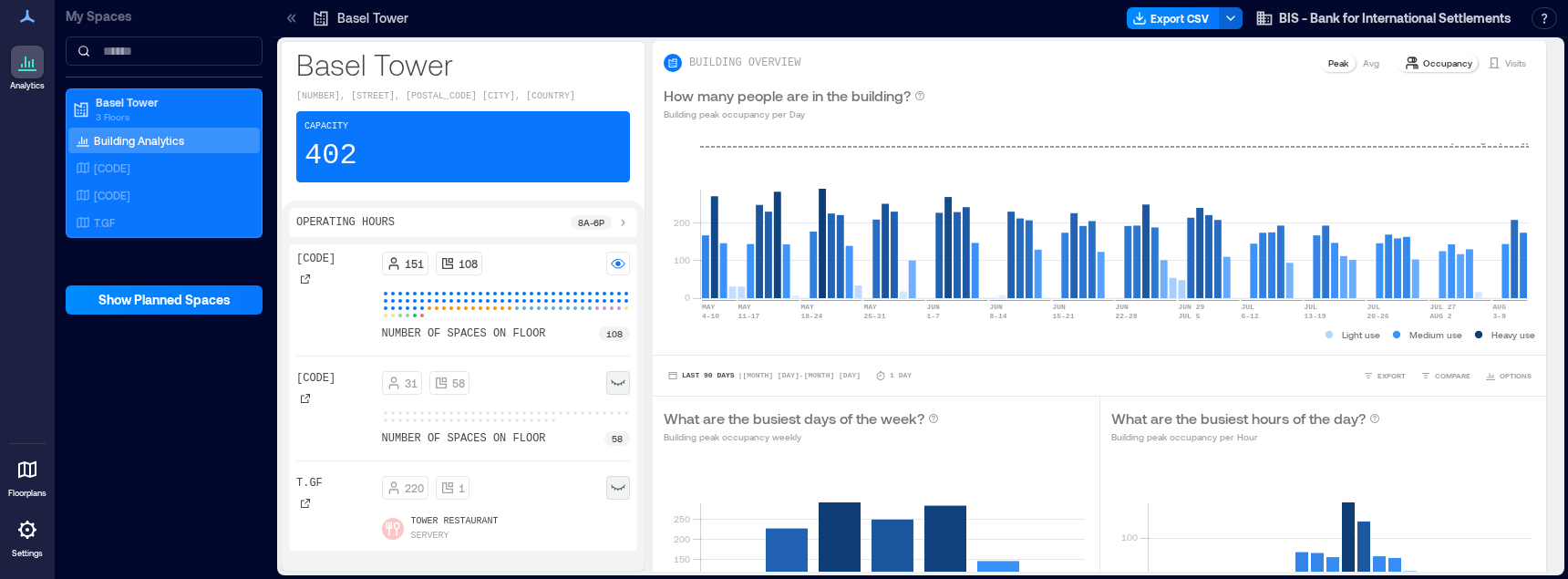 click on "402" at bounding box center (331, 156) 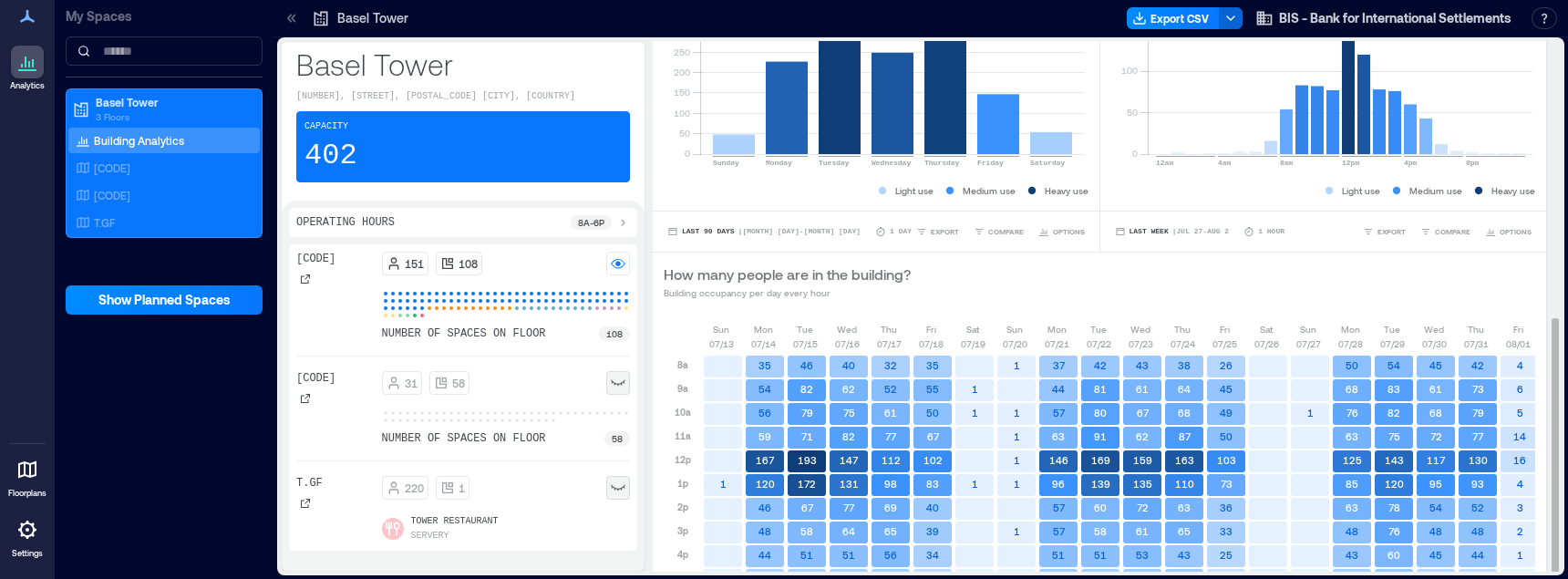 scroll, scrollTop: 571, scrollLeft: 0, axis: vertical 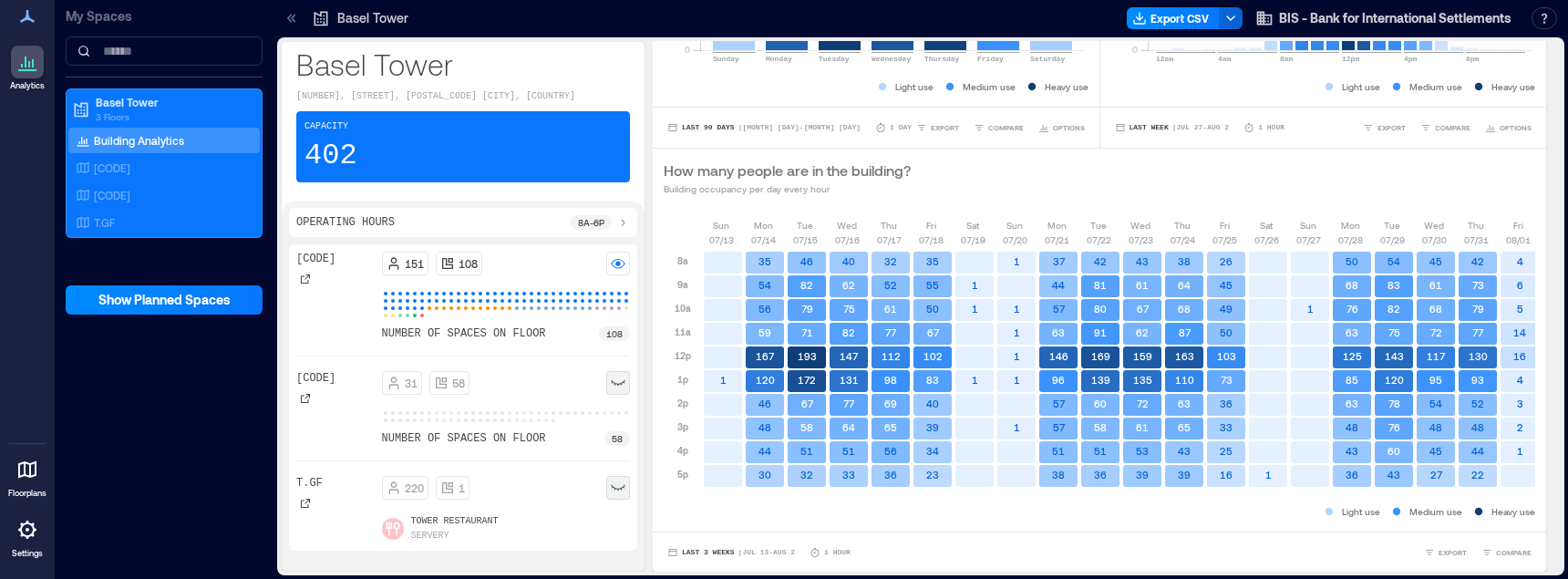 click 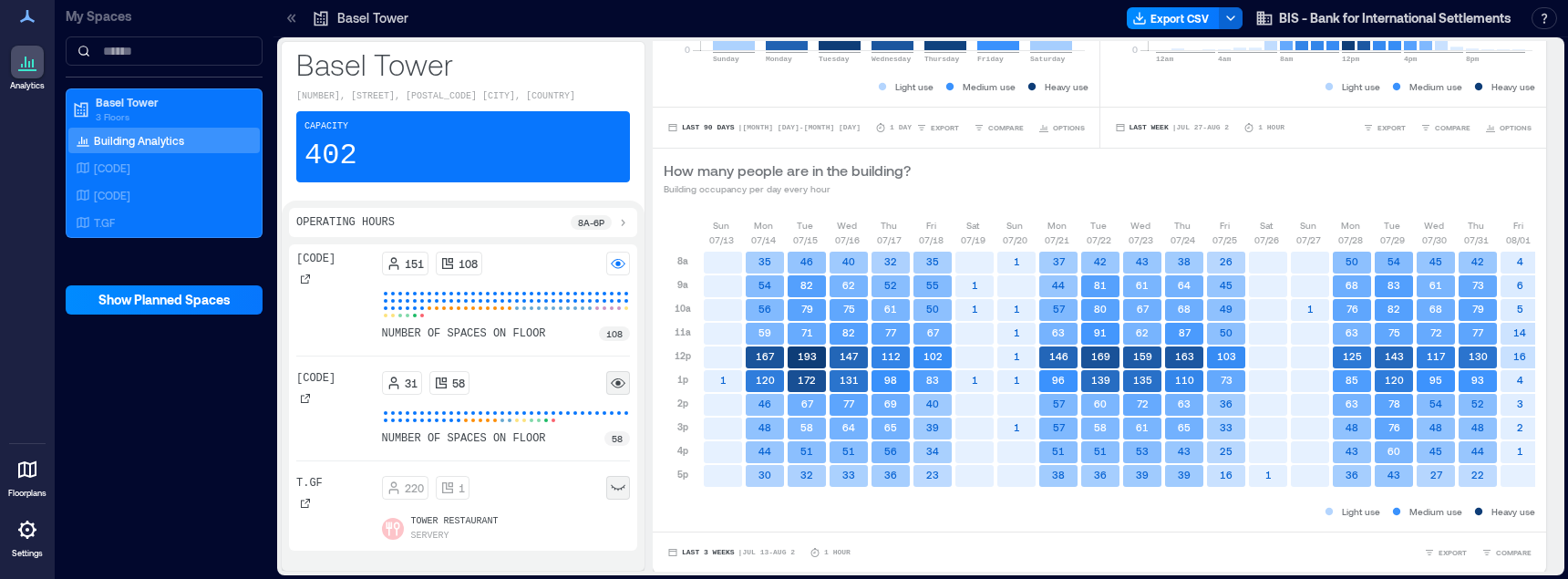 click 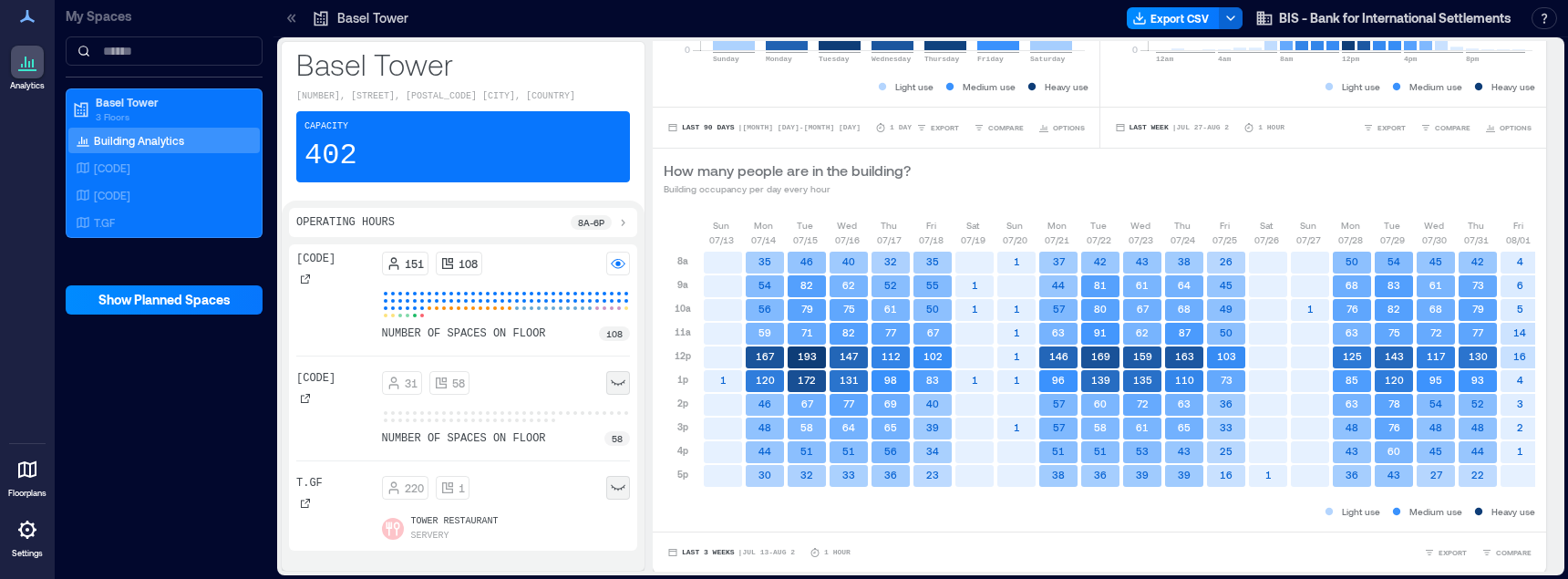 click 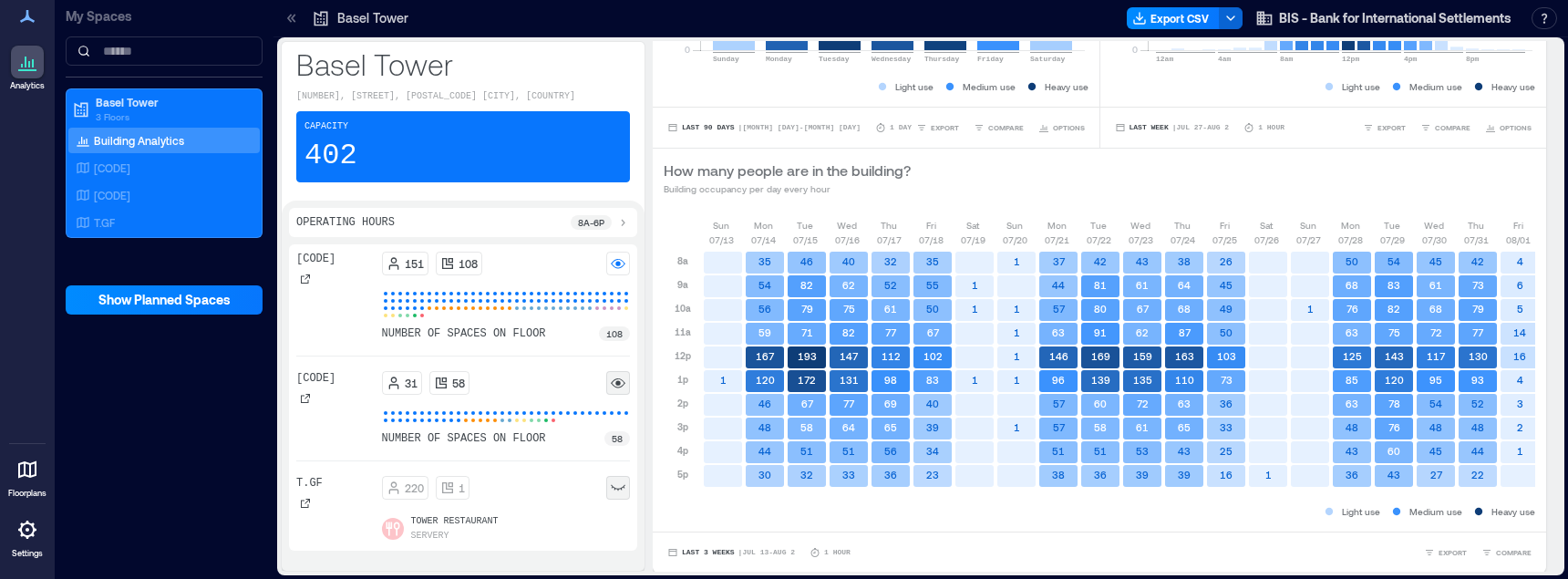 click 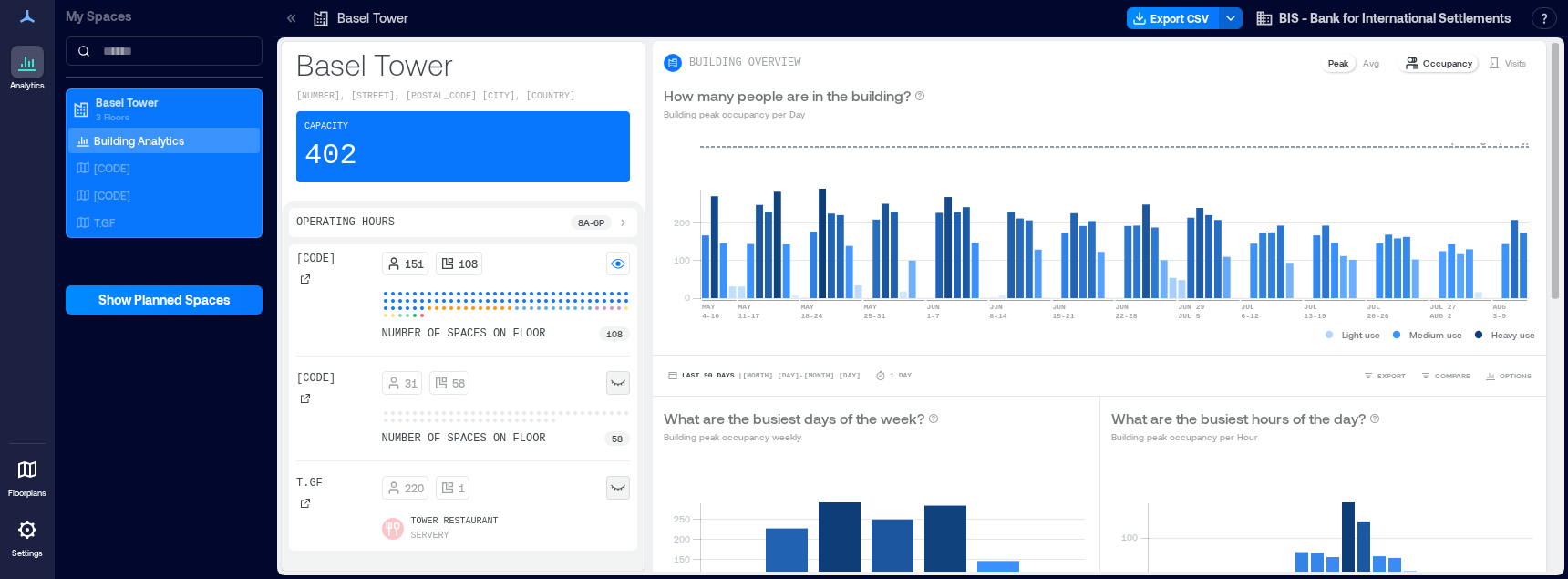 scroll, scrollTop: 0, scrollLeft: 0, axis: both 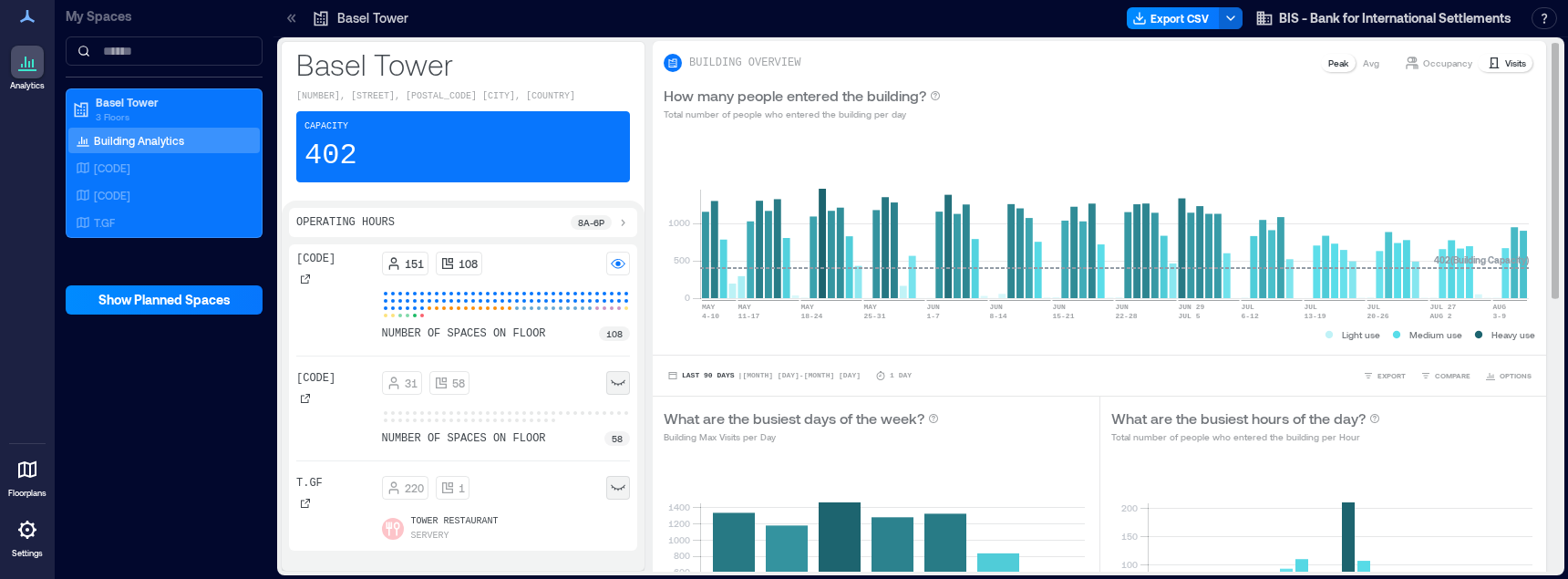 click on "Occupancy" at bounding box center (1448, 63) 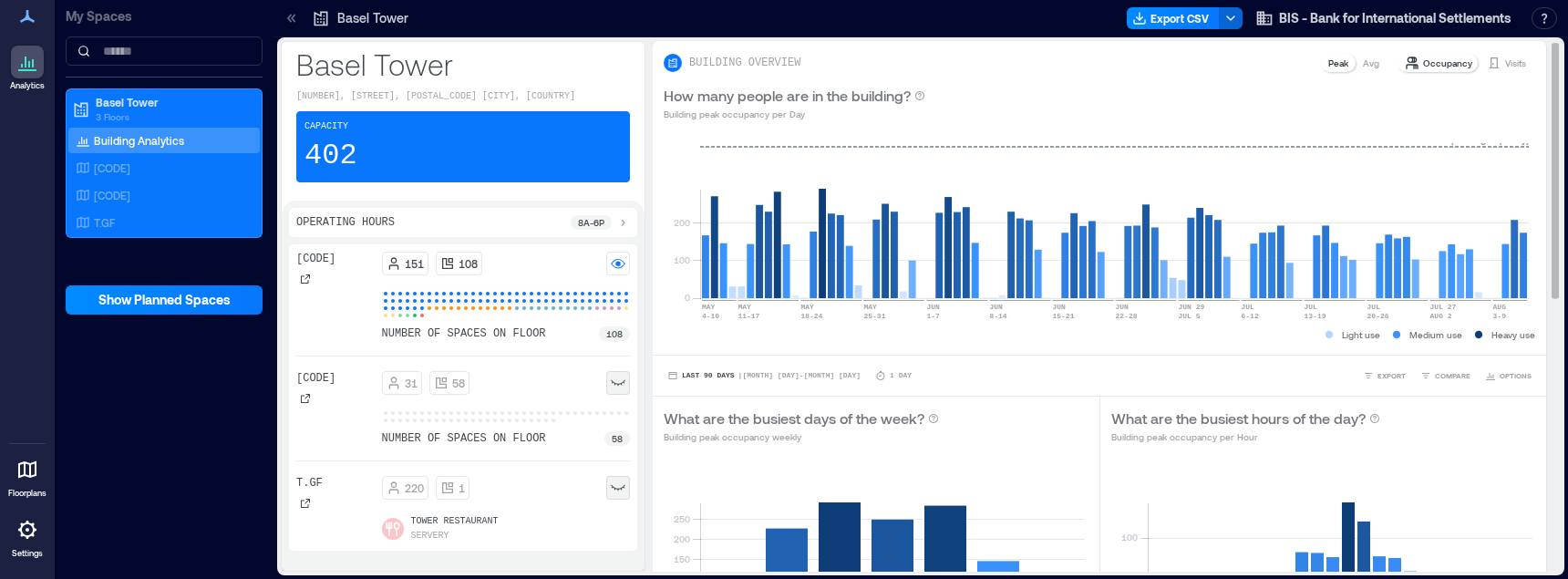click 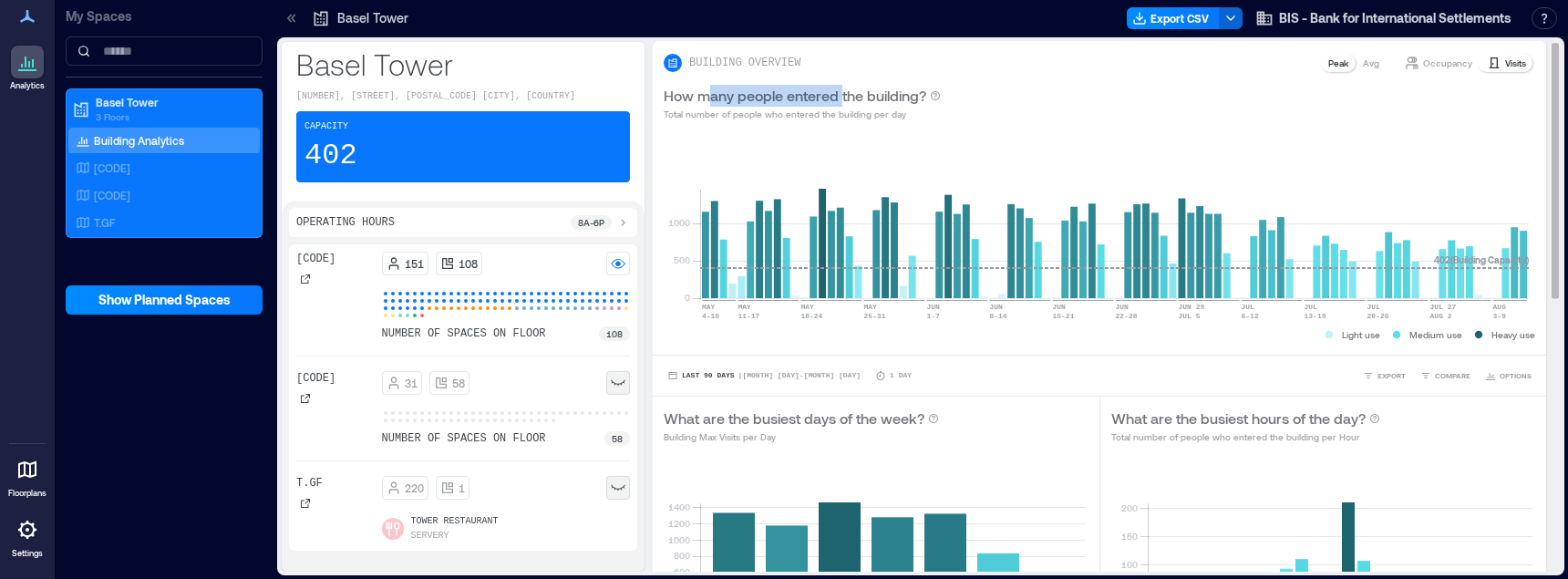 drag, startPoint x: 706, startPoint y: 95, endPoint x: 842, endPoint y: 96, distance: 136.00368 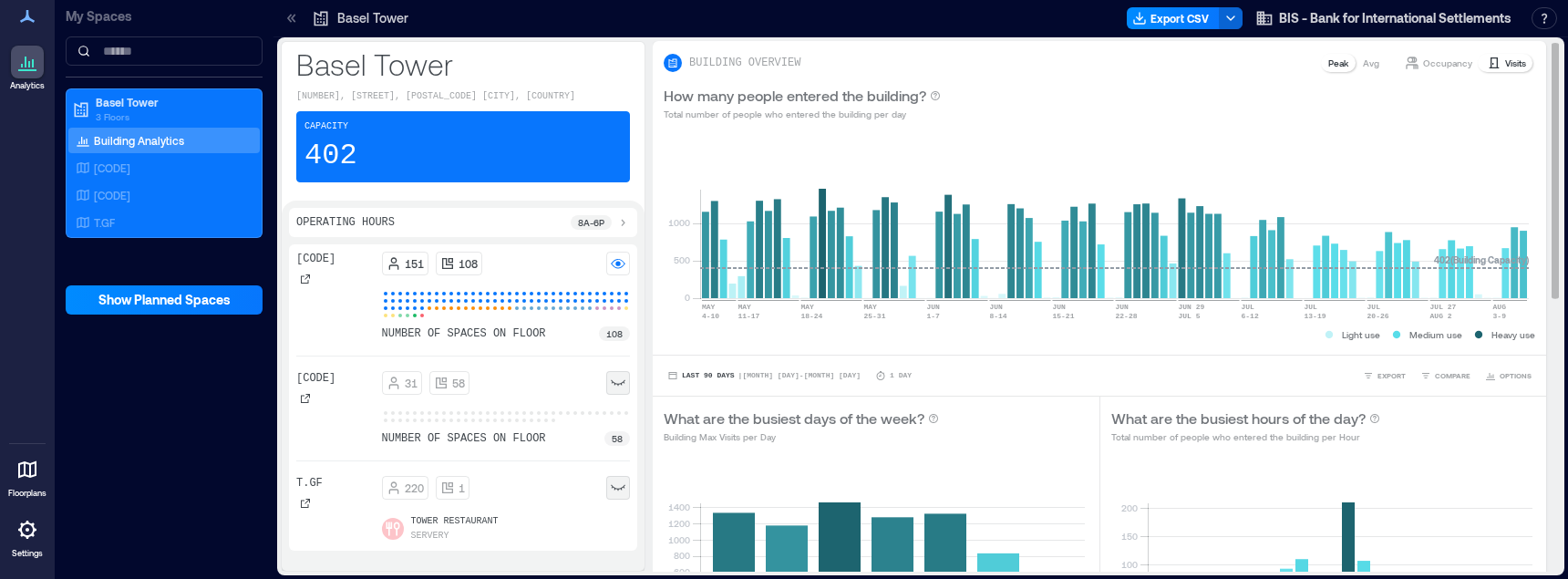 click on "Occupancy" at bounding box center [1448, 63] 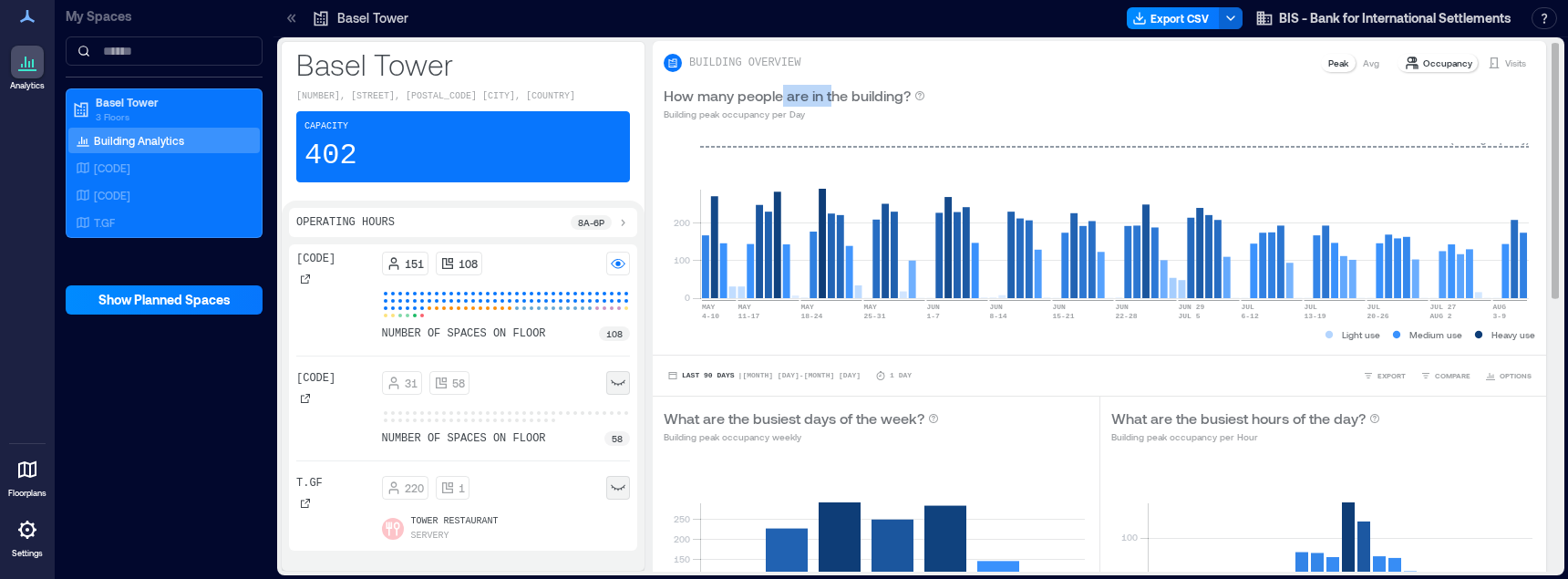 drag, startPoint x: 782, startPoint y: 98, endPoint x: 832, endPoint y: 102, distance: 50.159745 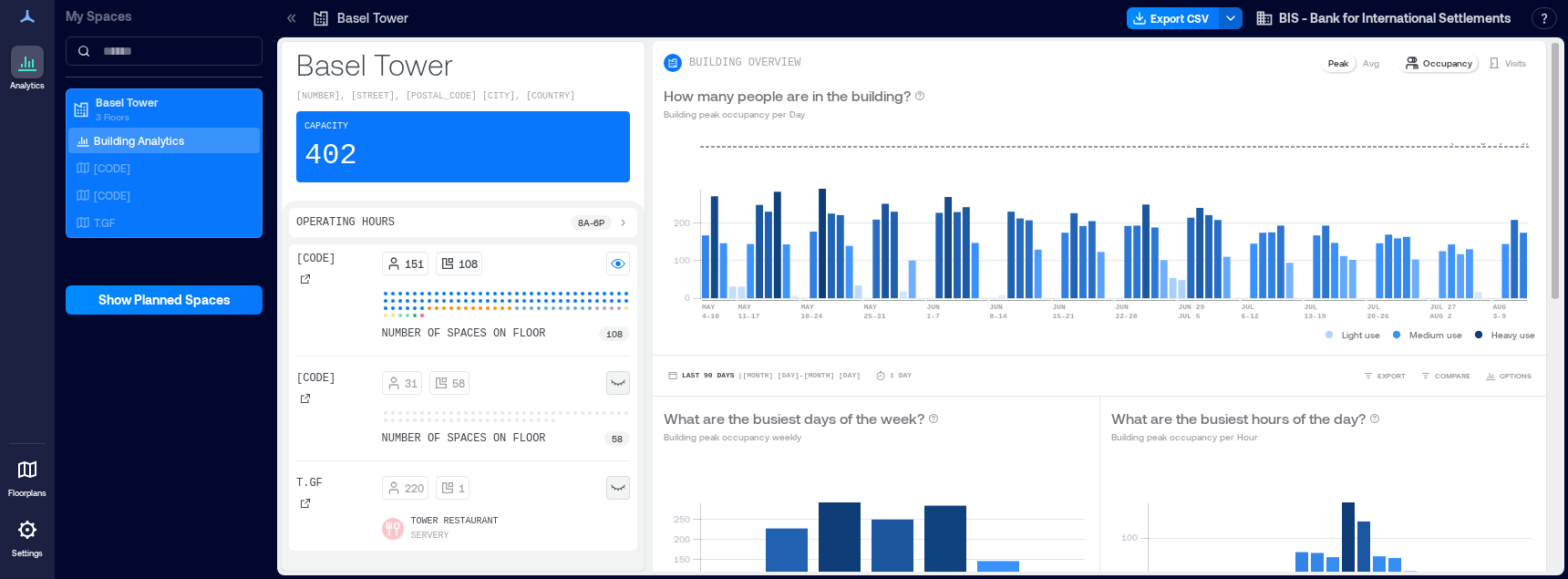 click on "Visits" at bounding box center (1515, 63) 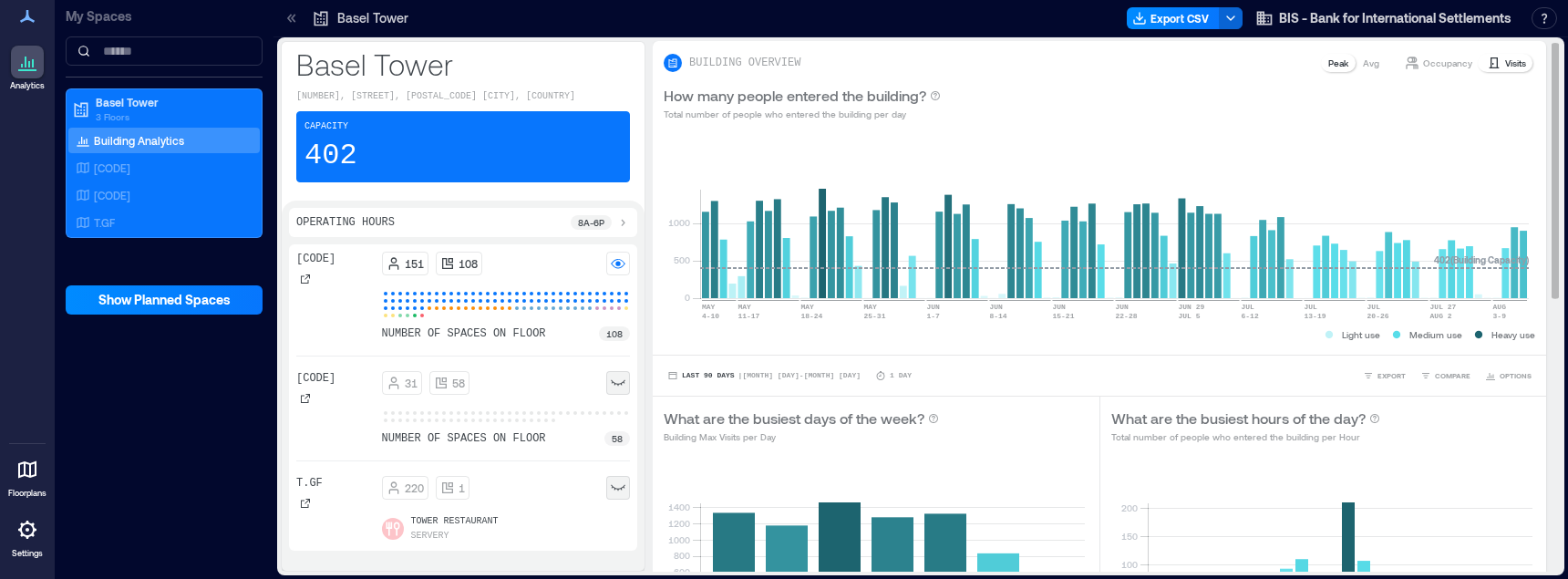 click on "Occupancy" at bounding box center [1448, 63] 